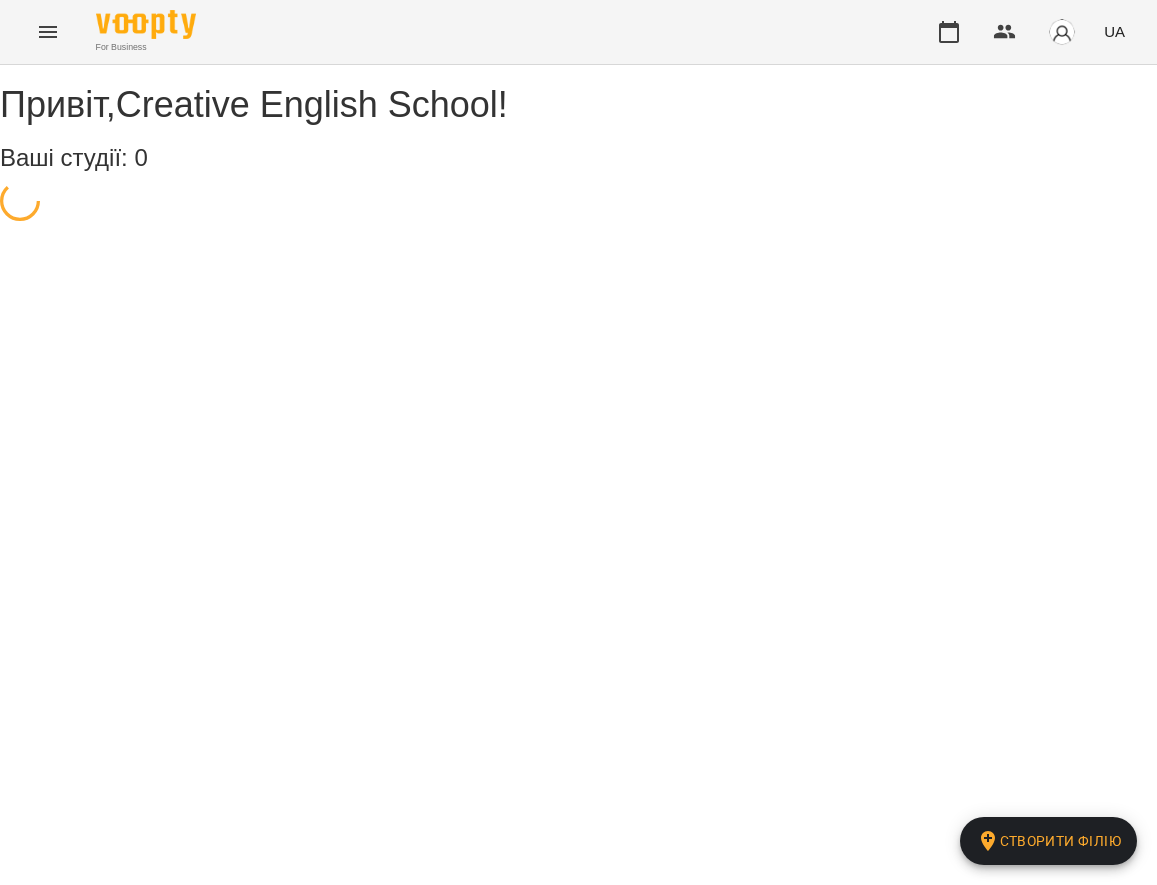 scroll, scrollTop: 0, scrollLeft: 0, axis: both 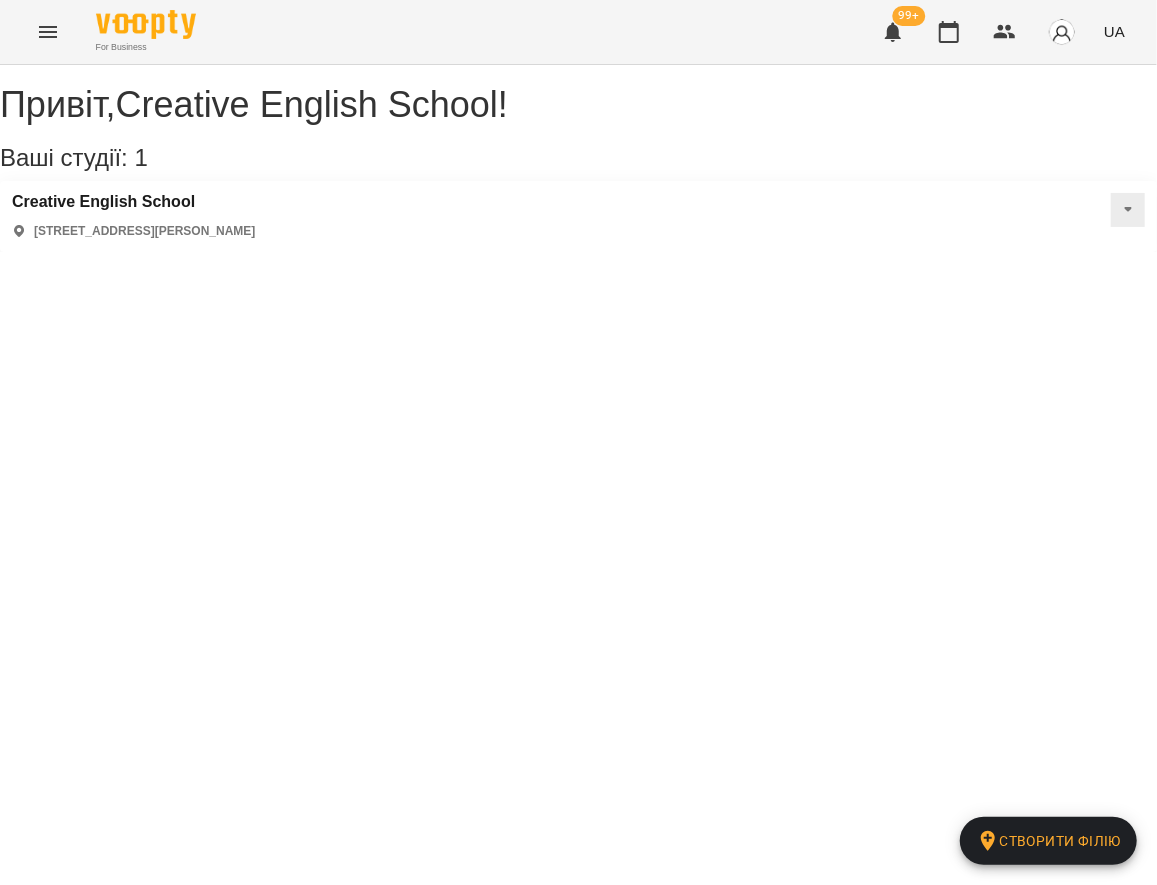 click on "Creative English School [STREET_ADDRESS][PERSON_NAME]" at bounding box center (133, 216) 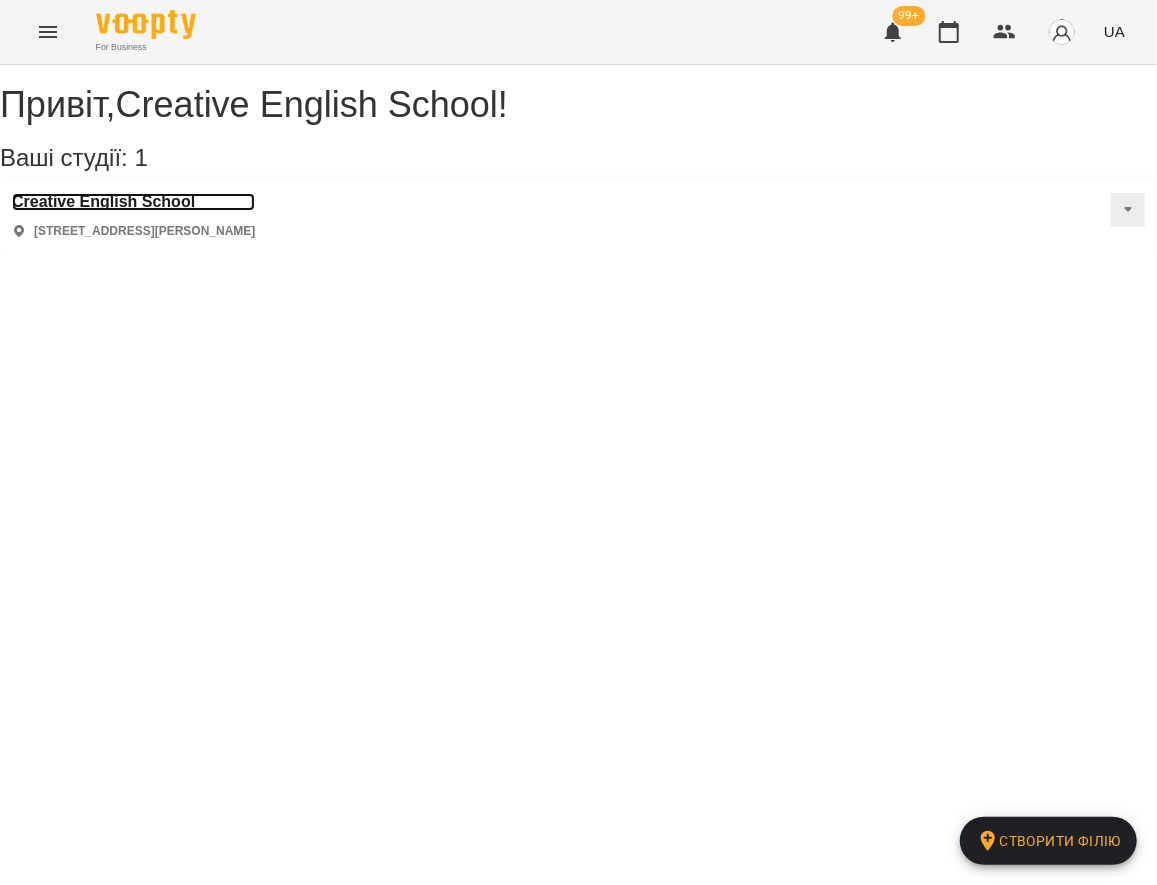 click on "Creative English School" at bounding box center (133, 202) 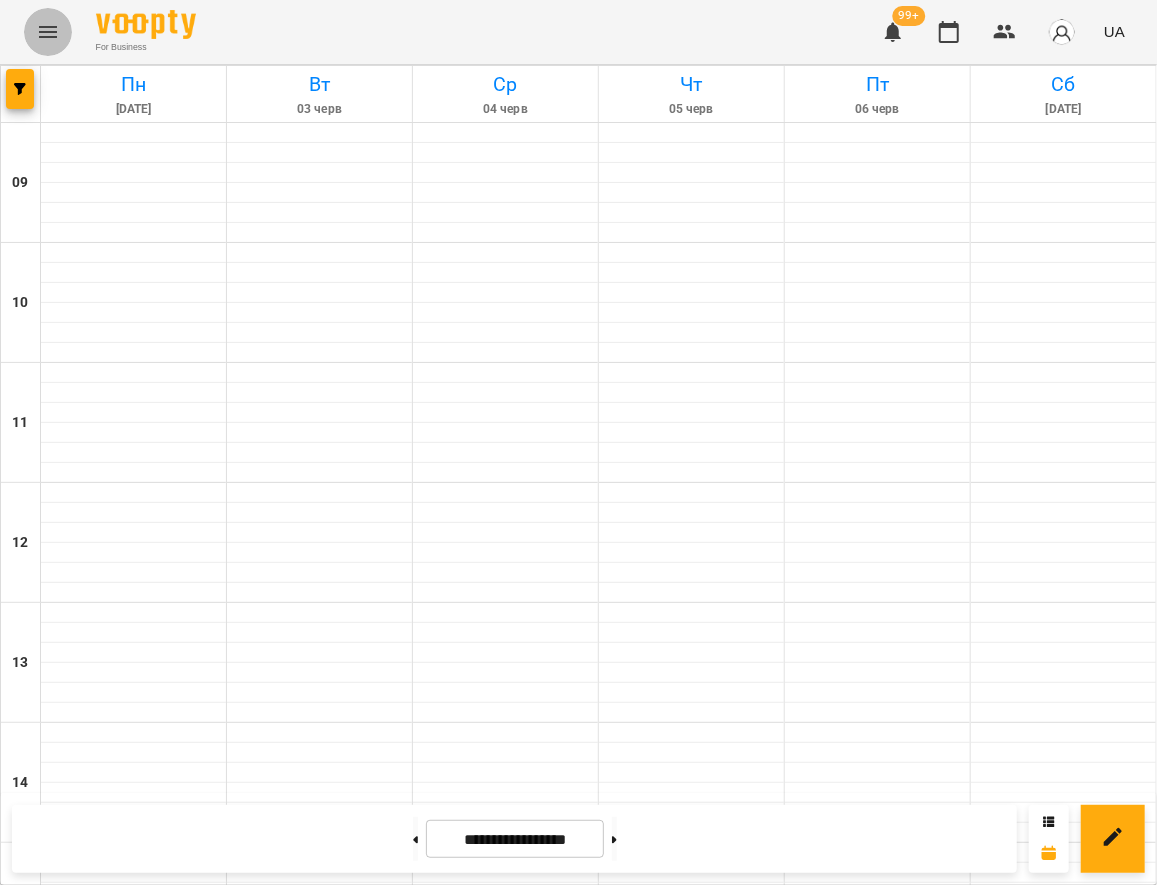 click 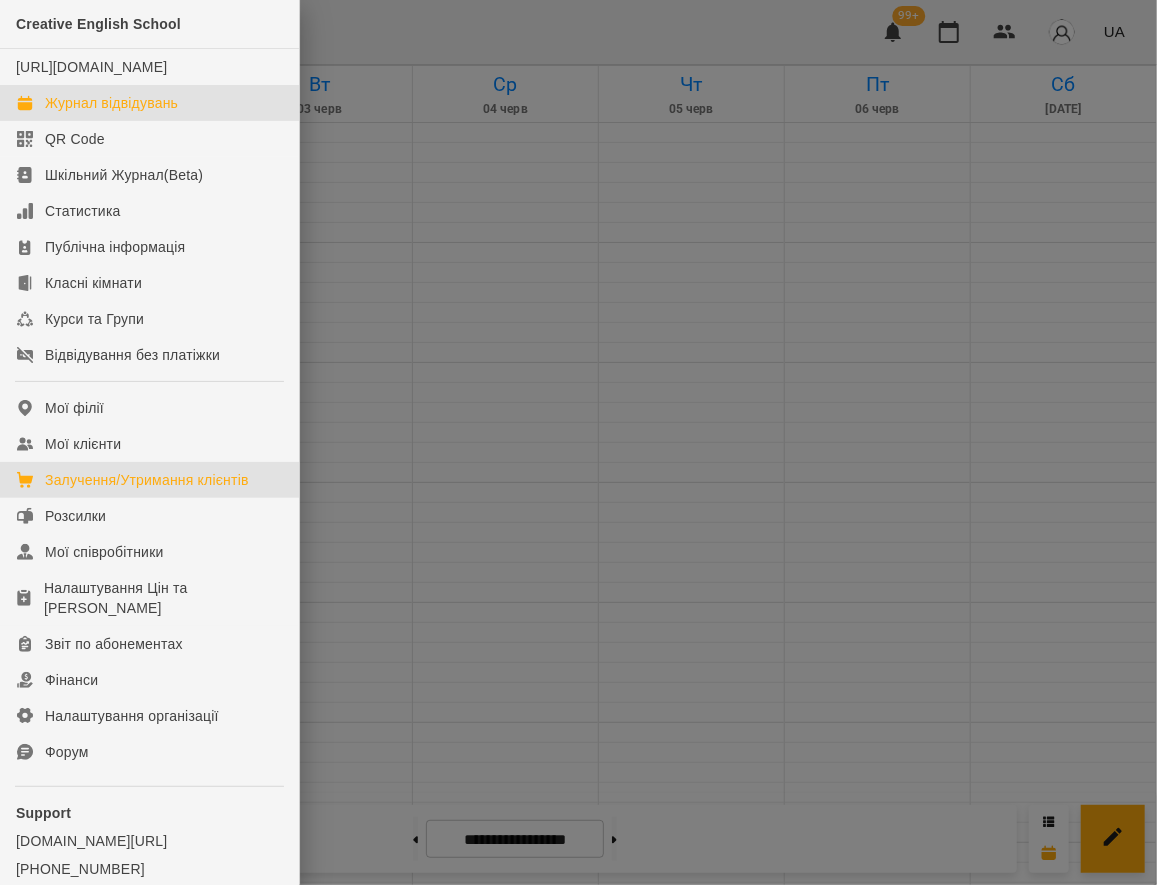 click on "Залучення/Утримання клієнтів" at bounding box center (149, 480) 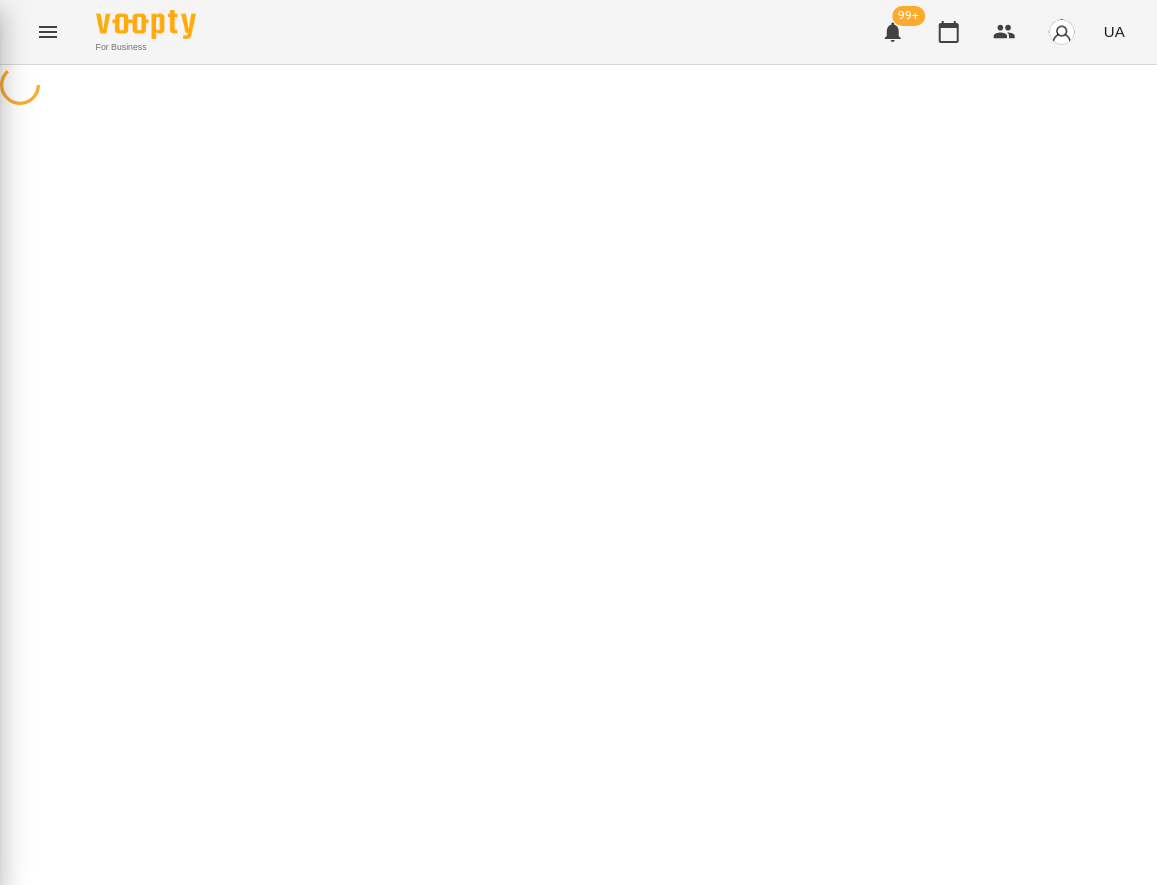 select on "**********" 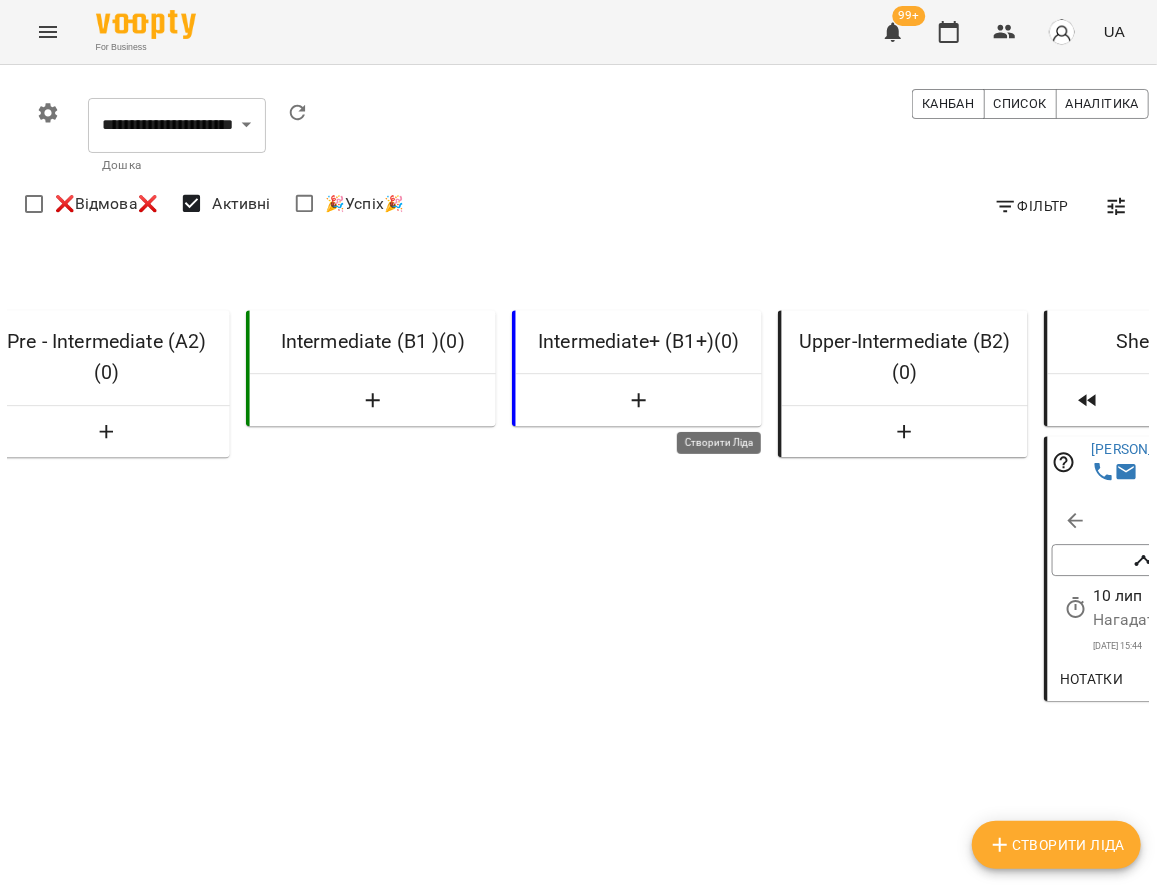 scroll, scrollTop: 0, scrollLeft: 720, axis: horizontal 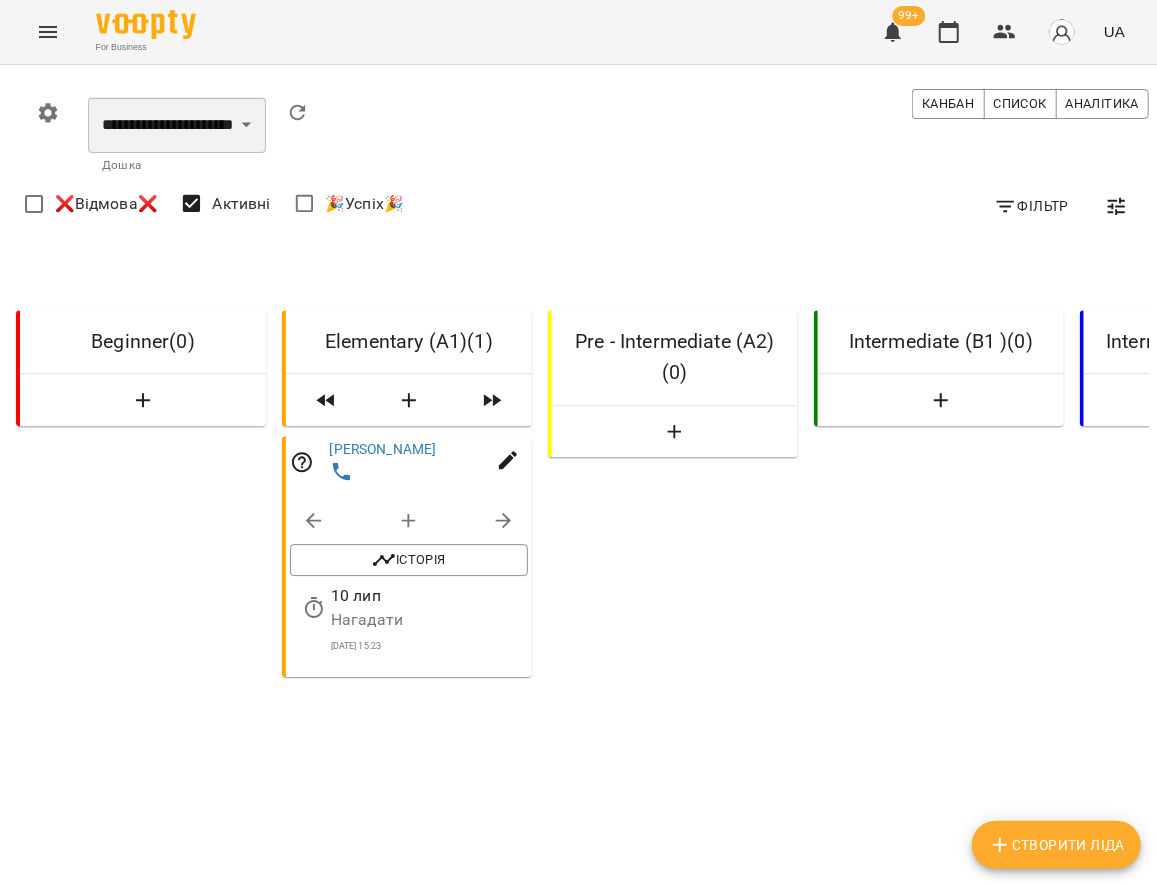 click on "**********" at bounding box center [177, 125] 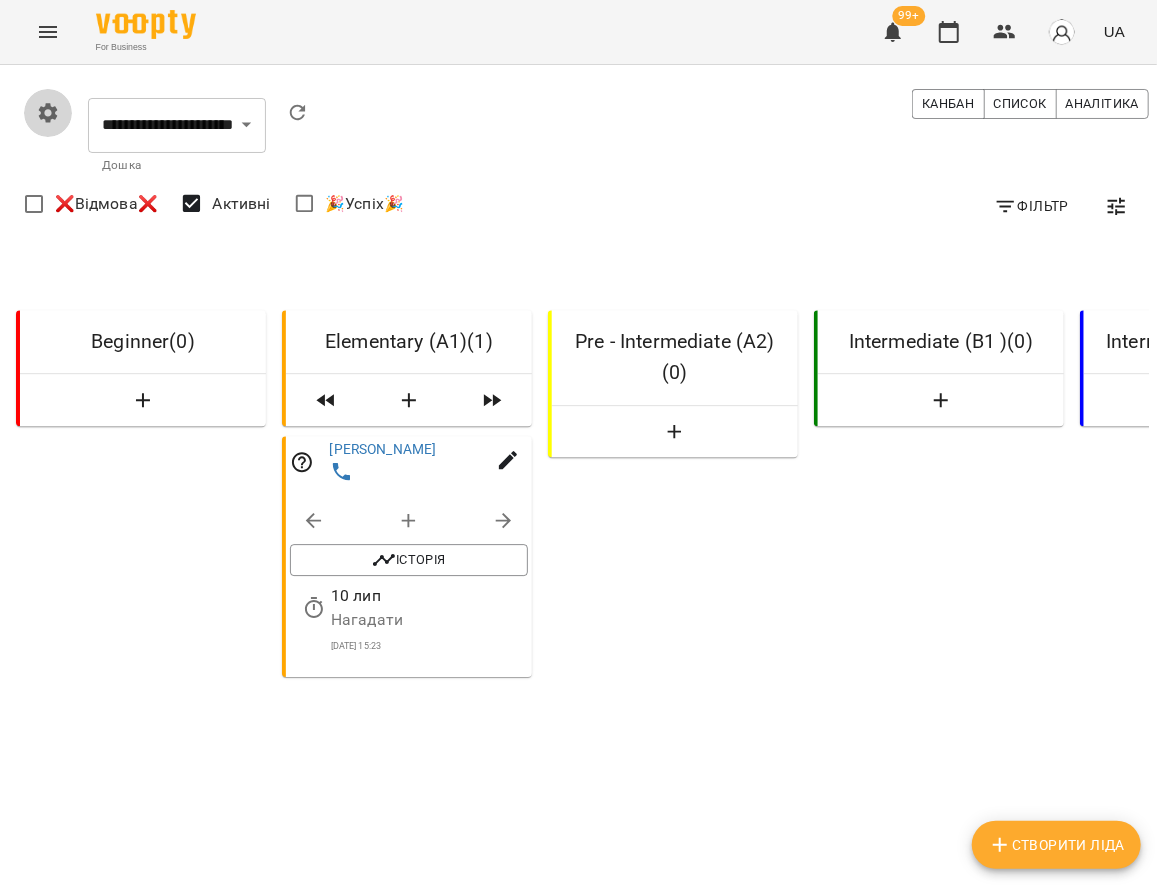 click 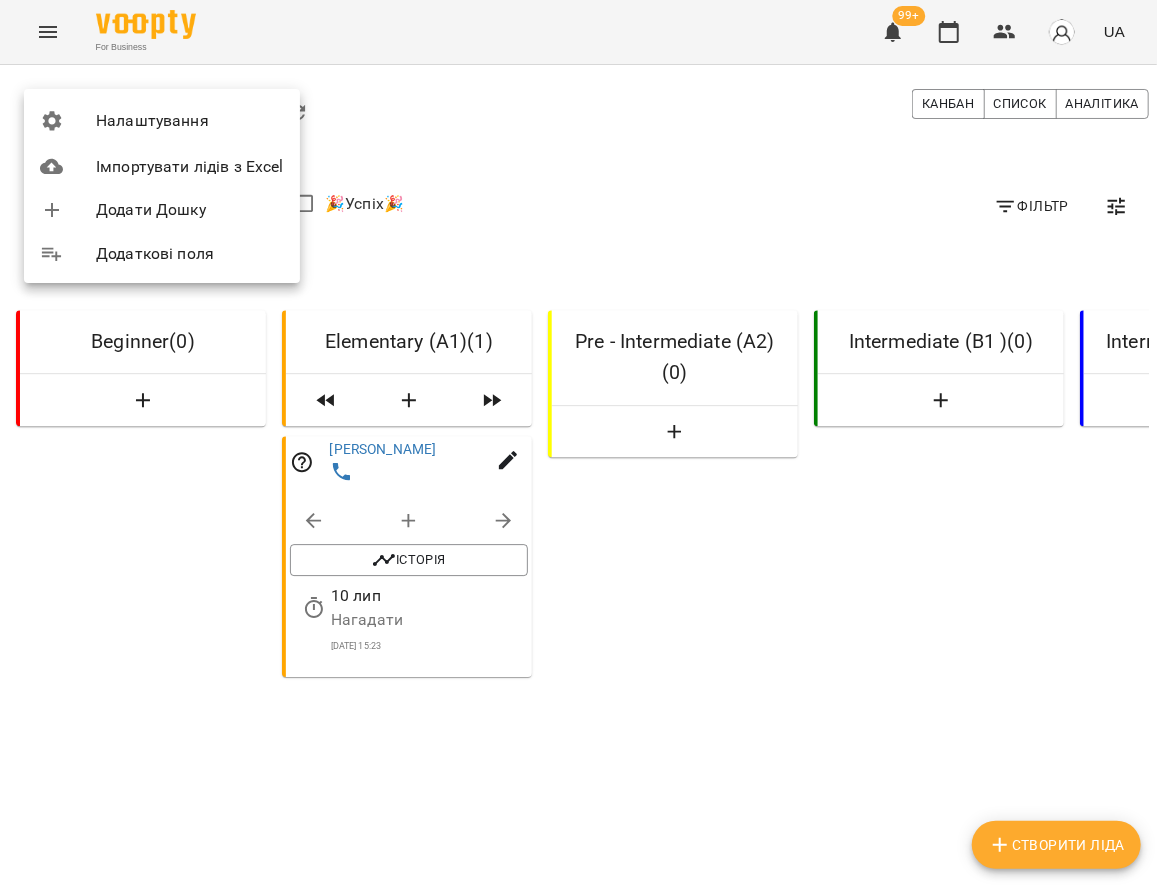 click at bounding box center [578, 442] 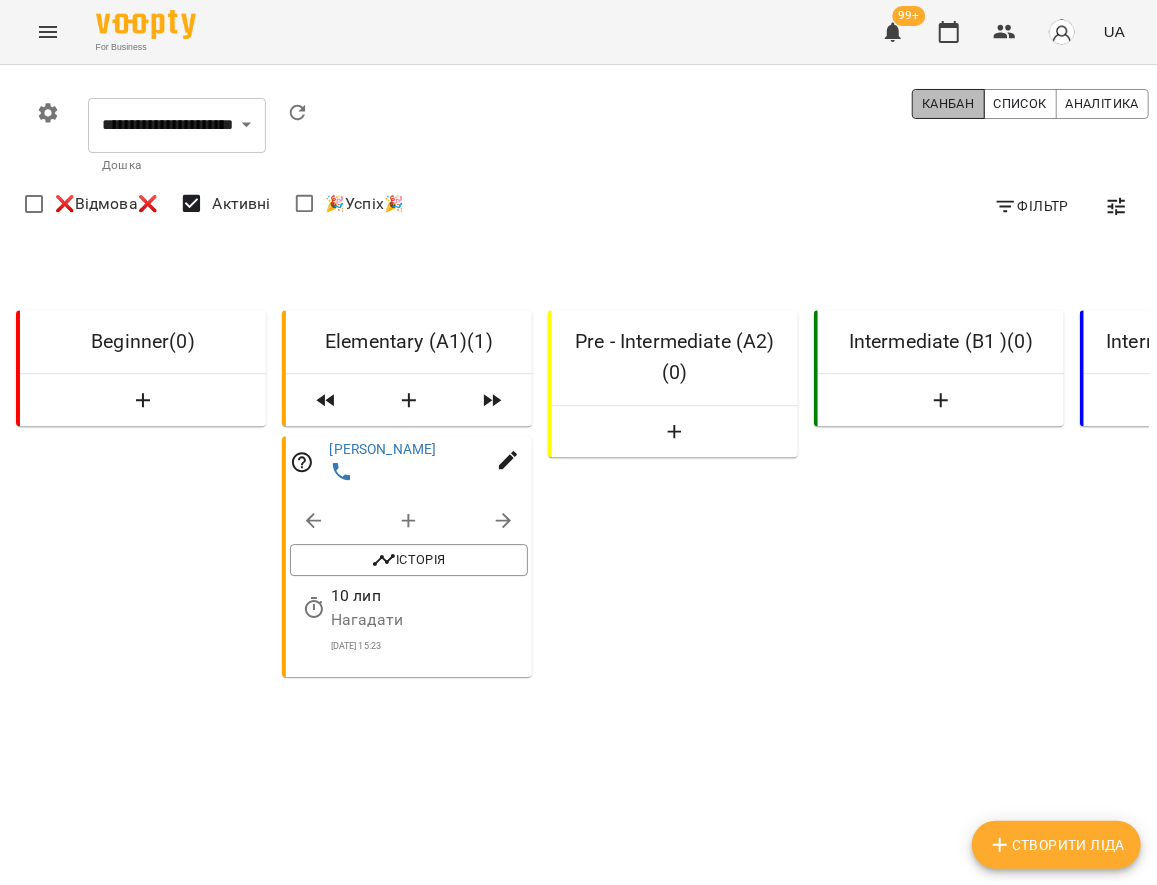 click on "Канбан" at bounding box center (948, 104) 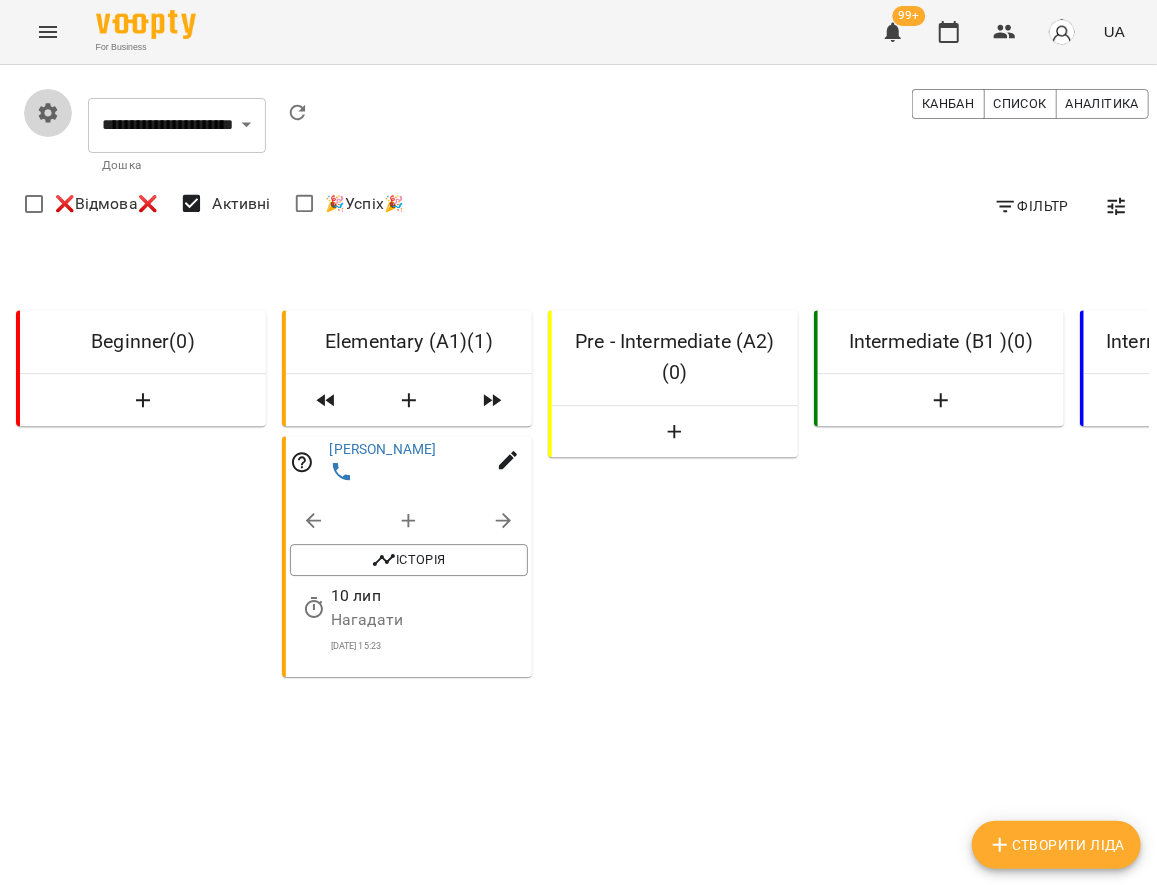 click at bounding box center (48, 113) 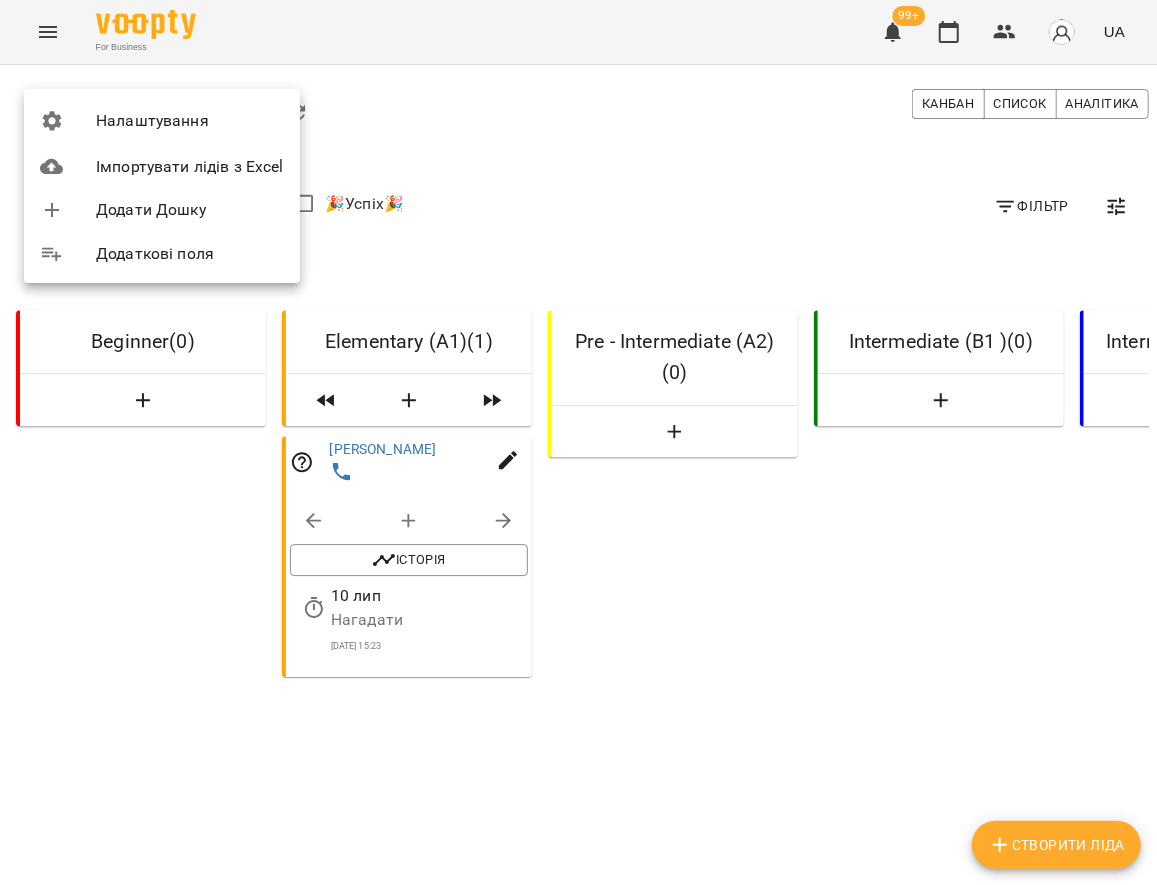 click on "Налаштування" at bounding box center (190, 121) 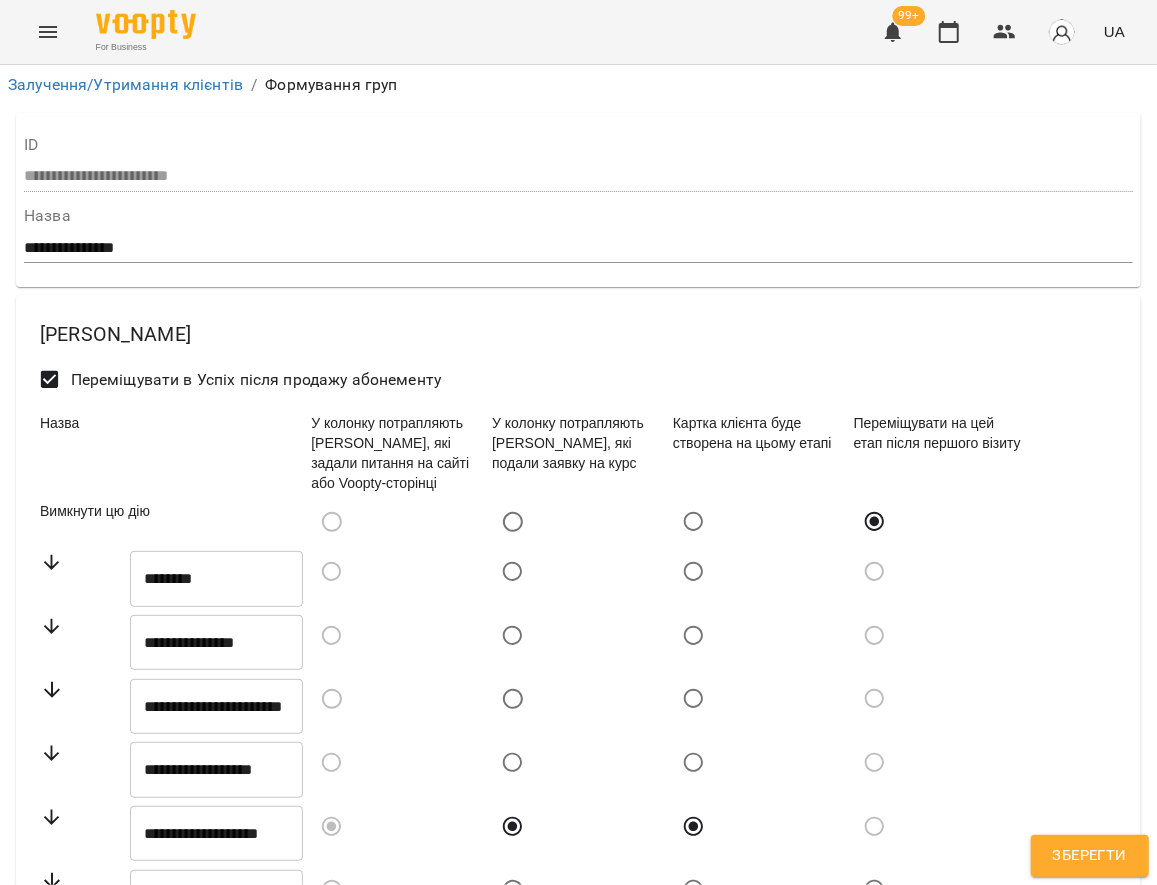 scroll, scrollTop: 635, scrollLeft: 0, axis: vertical 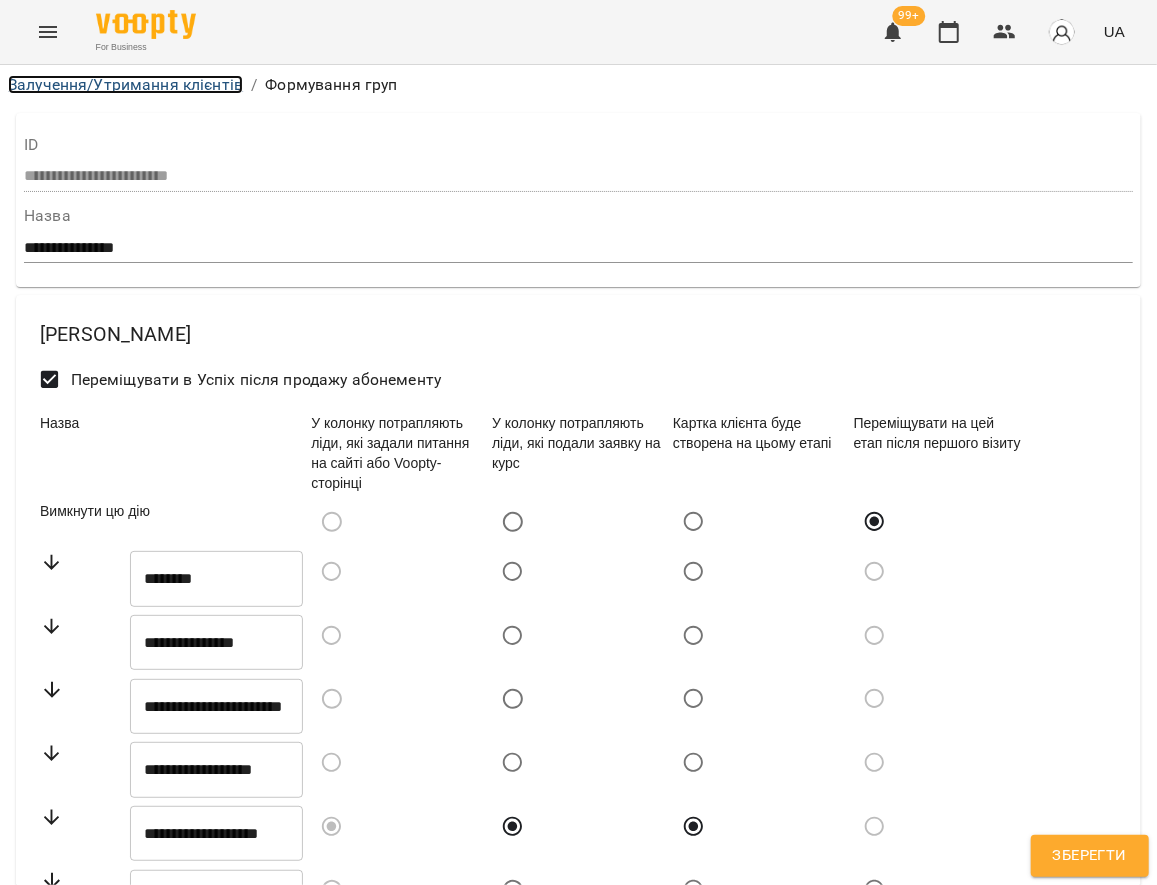 click on "Залучення/Утримання клієнтів" at bounding box center (125, 84) 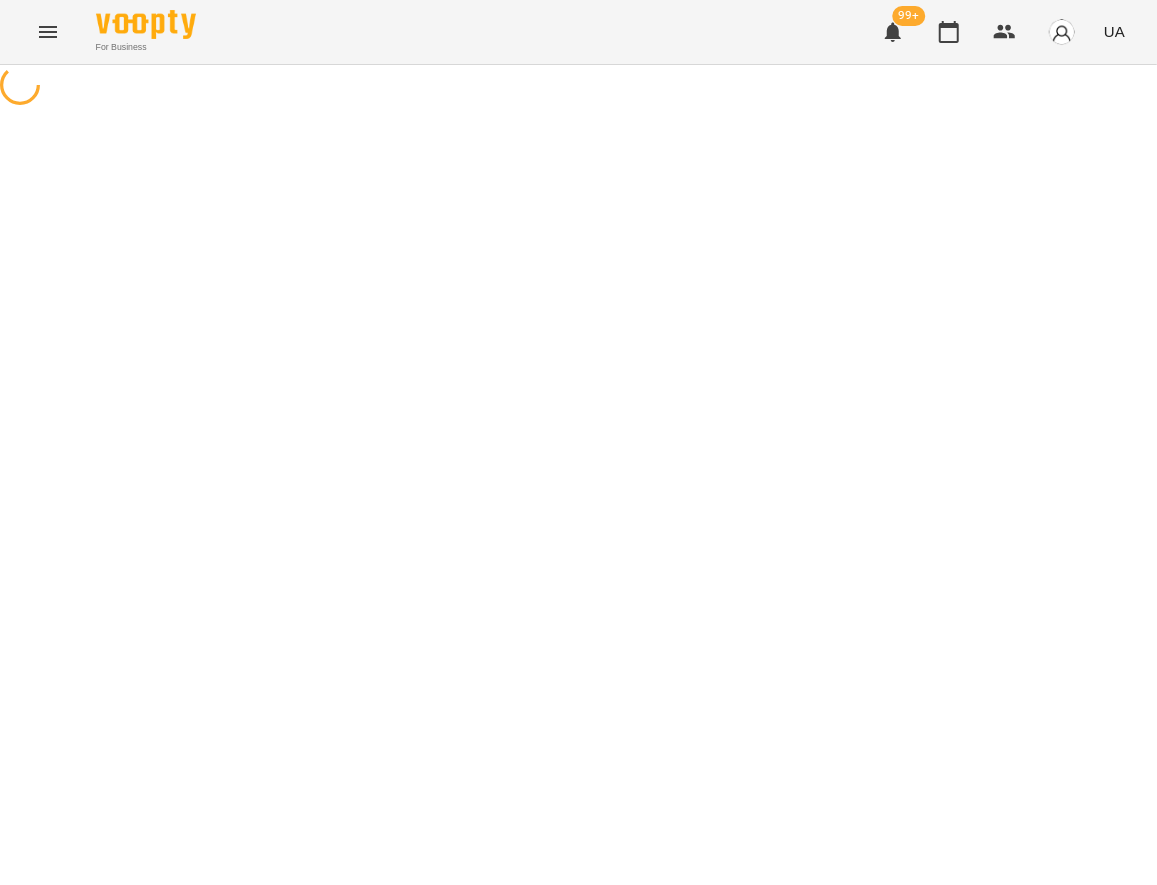 select on "**********" 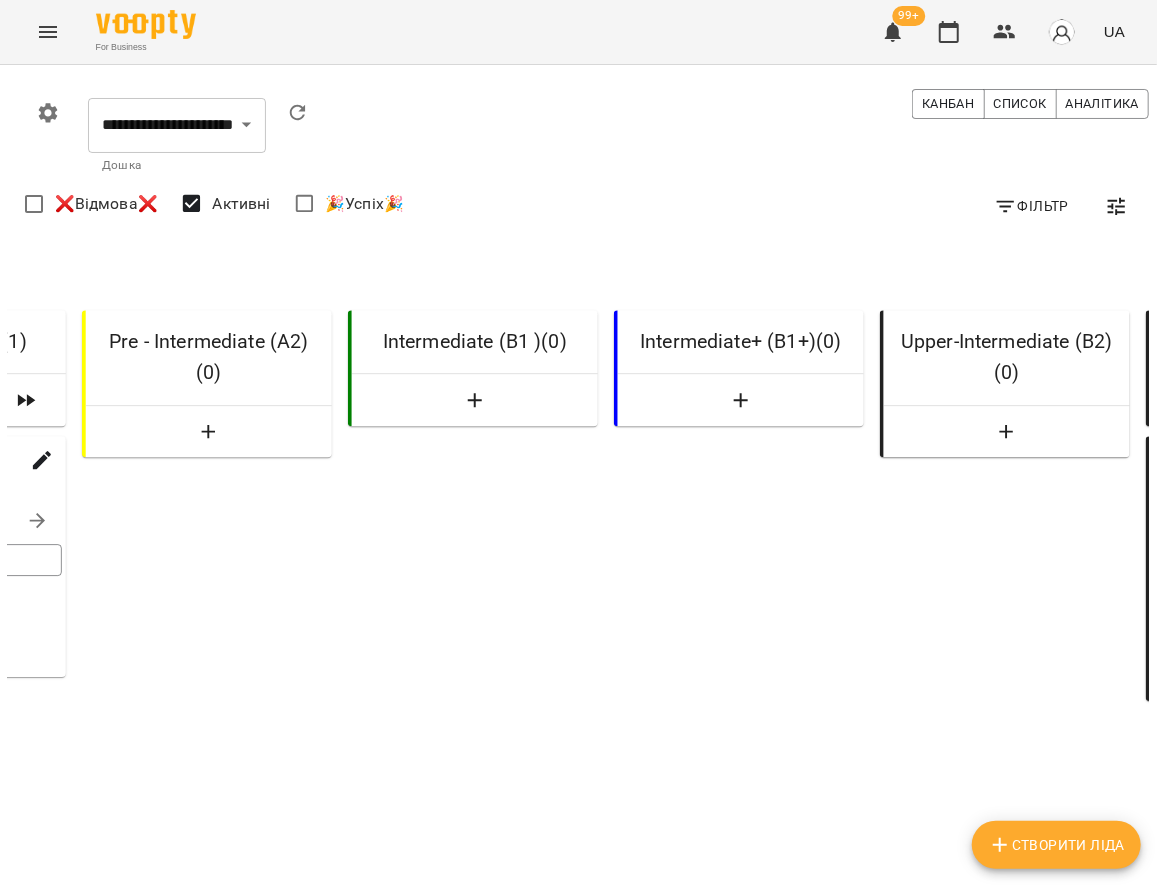 scroll, scrollTop: 0, scrollLeft: 986, axis: horizontal 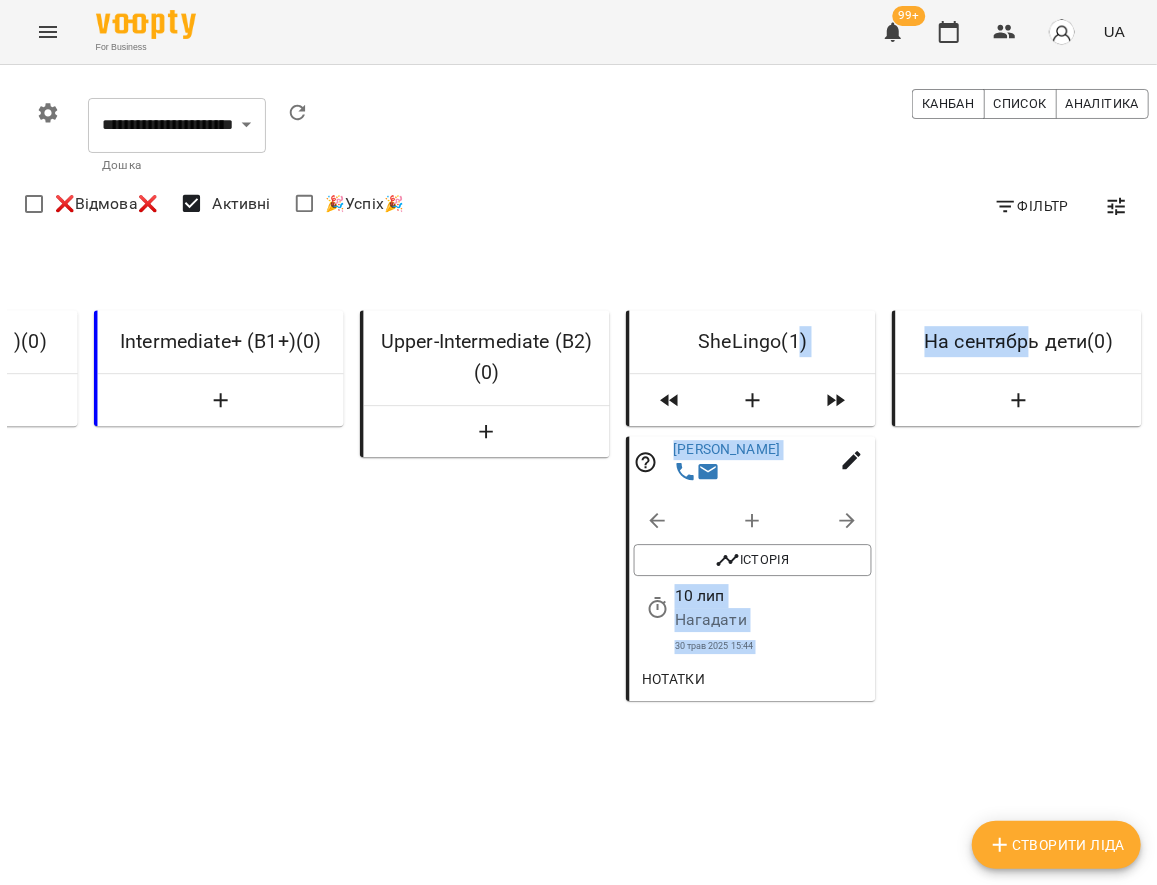 drag, startPoint x: 1023, startPoint y: 343, endPoint x: 803, endPoint y: 332, distance: 220.27483 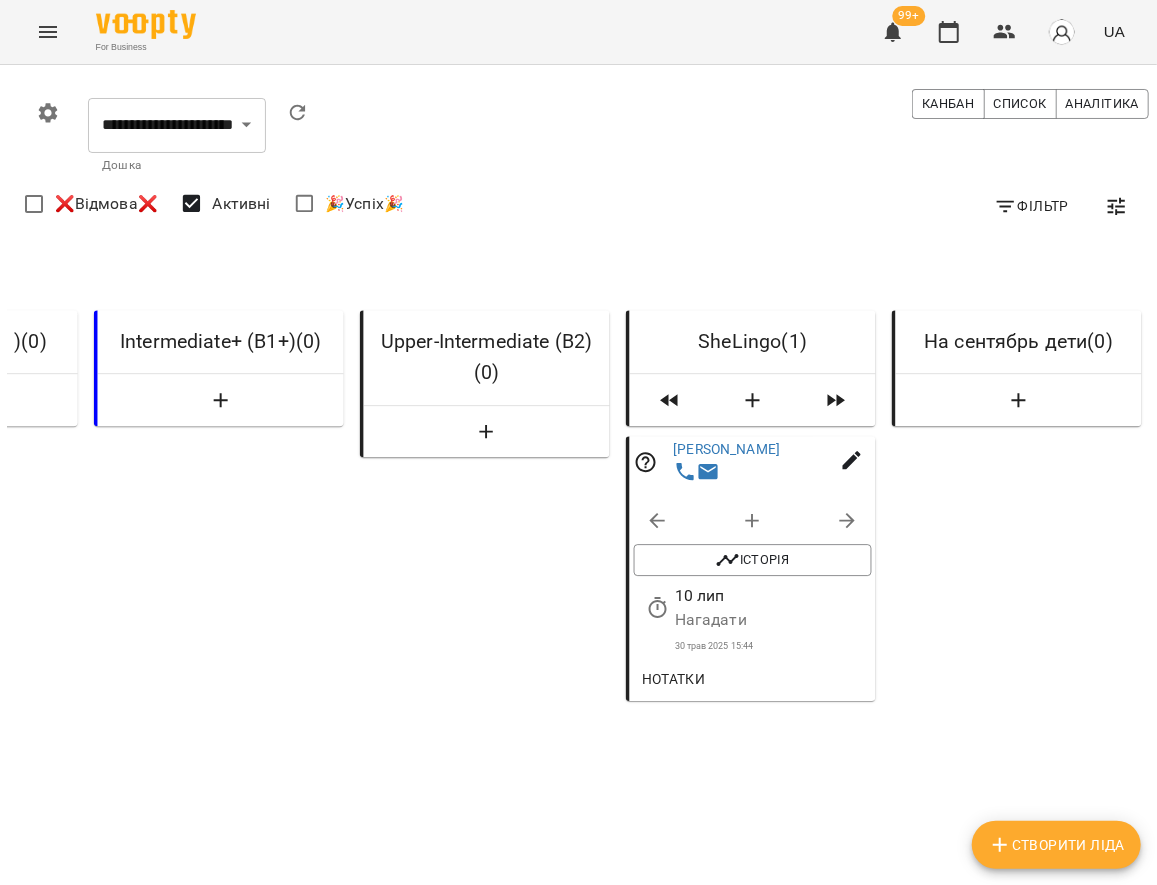 click at bounding box center [1147, 442] 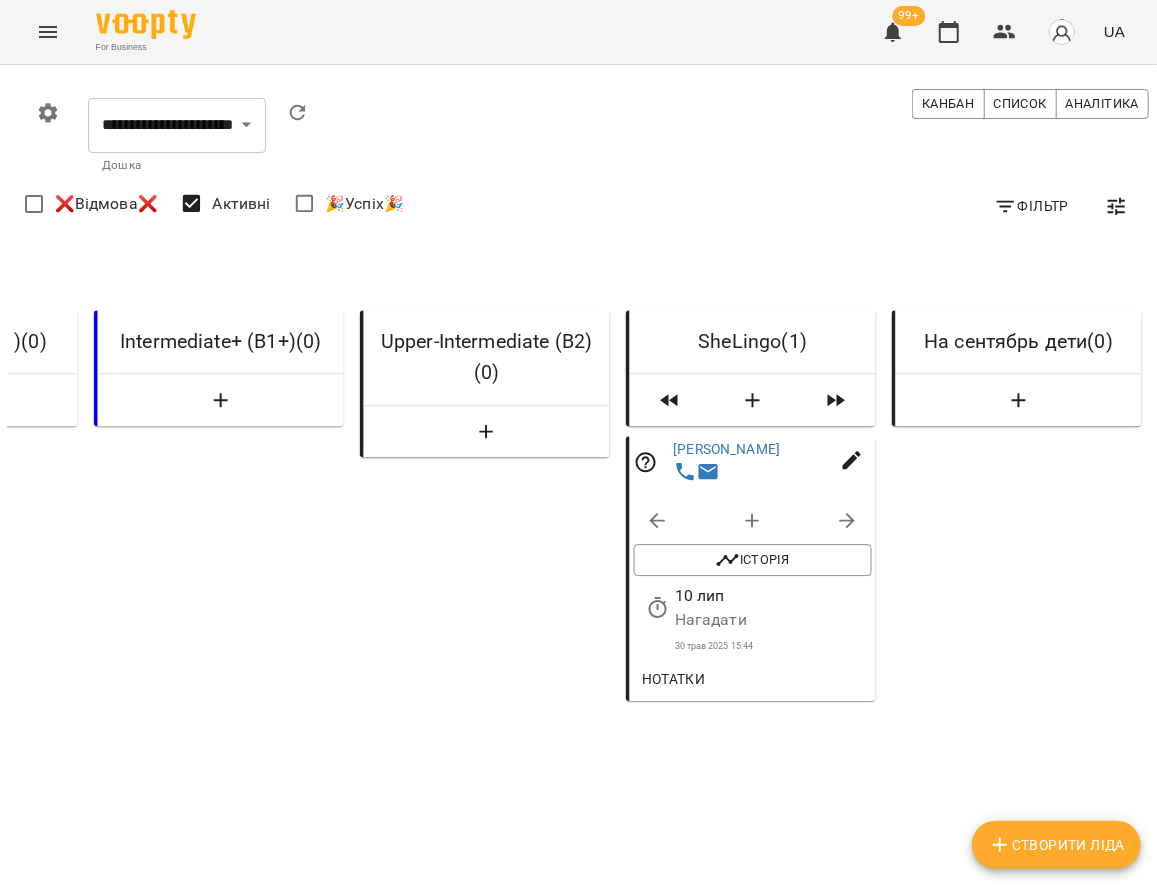 drag, startPoint x: 989, startPoint y: 321, endPoint x: 906, endPoint y: 321, distance: 83 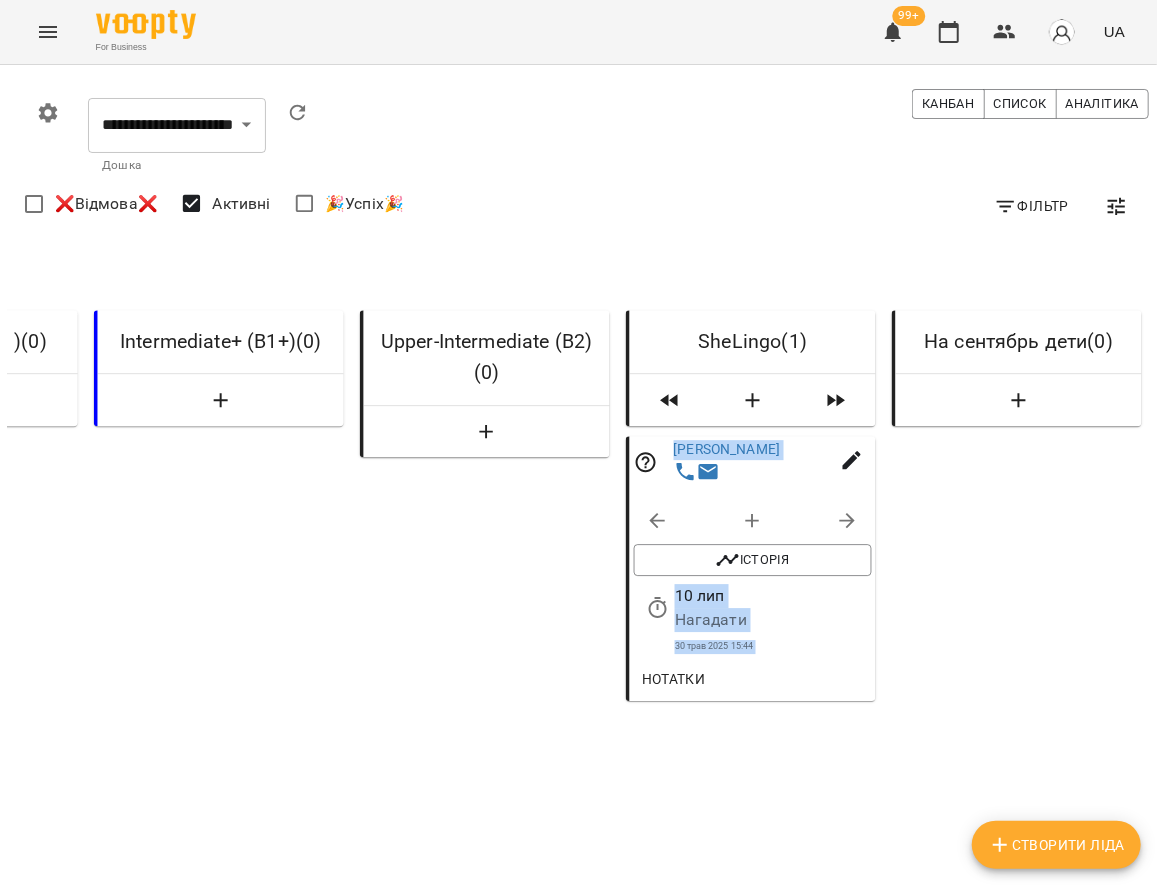 drag, startPoint x: 906, startPoint y: 321, endPoint x: 788, endPoint y: 432, distance: 162.00308 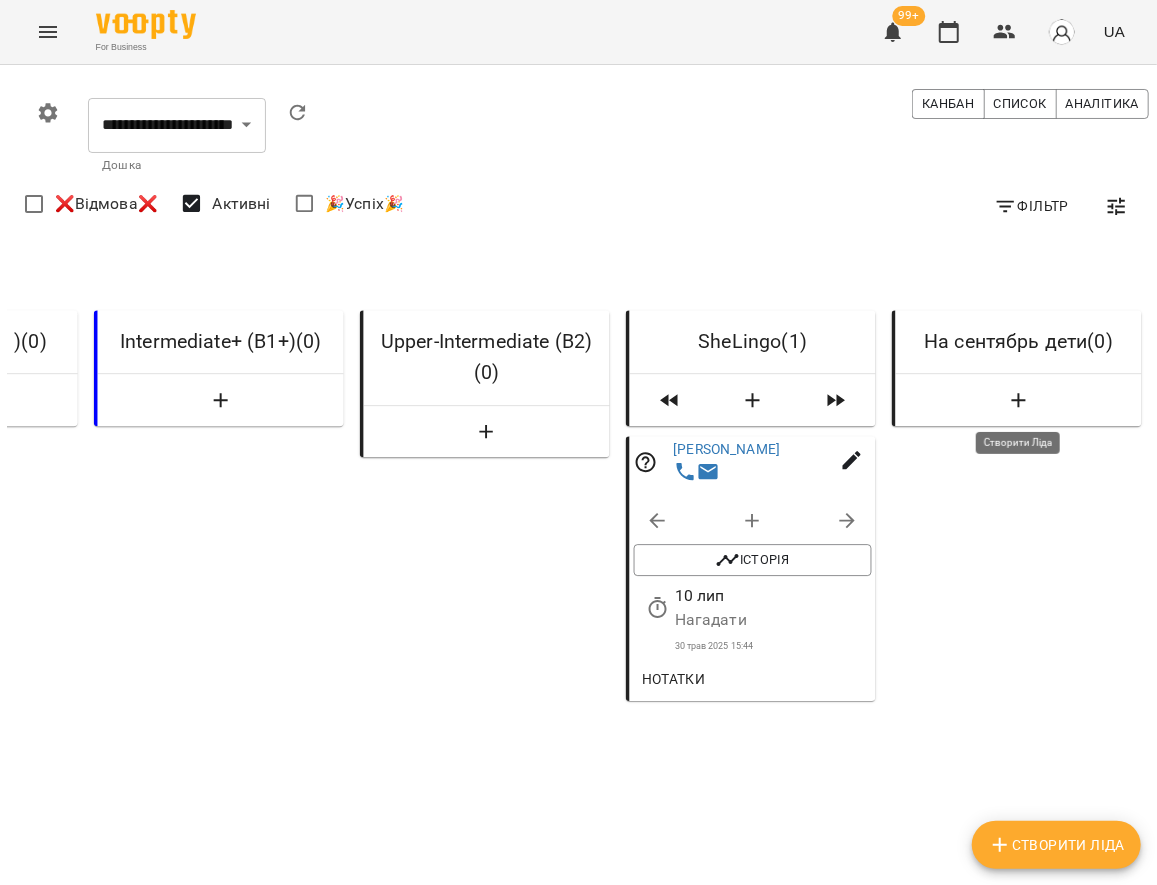drag, startPoint x: 900, startPoint y: 394, endPoint x: 926, endPoint y: 443, distance: 55.470715 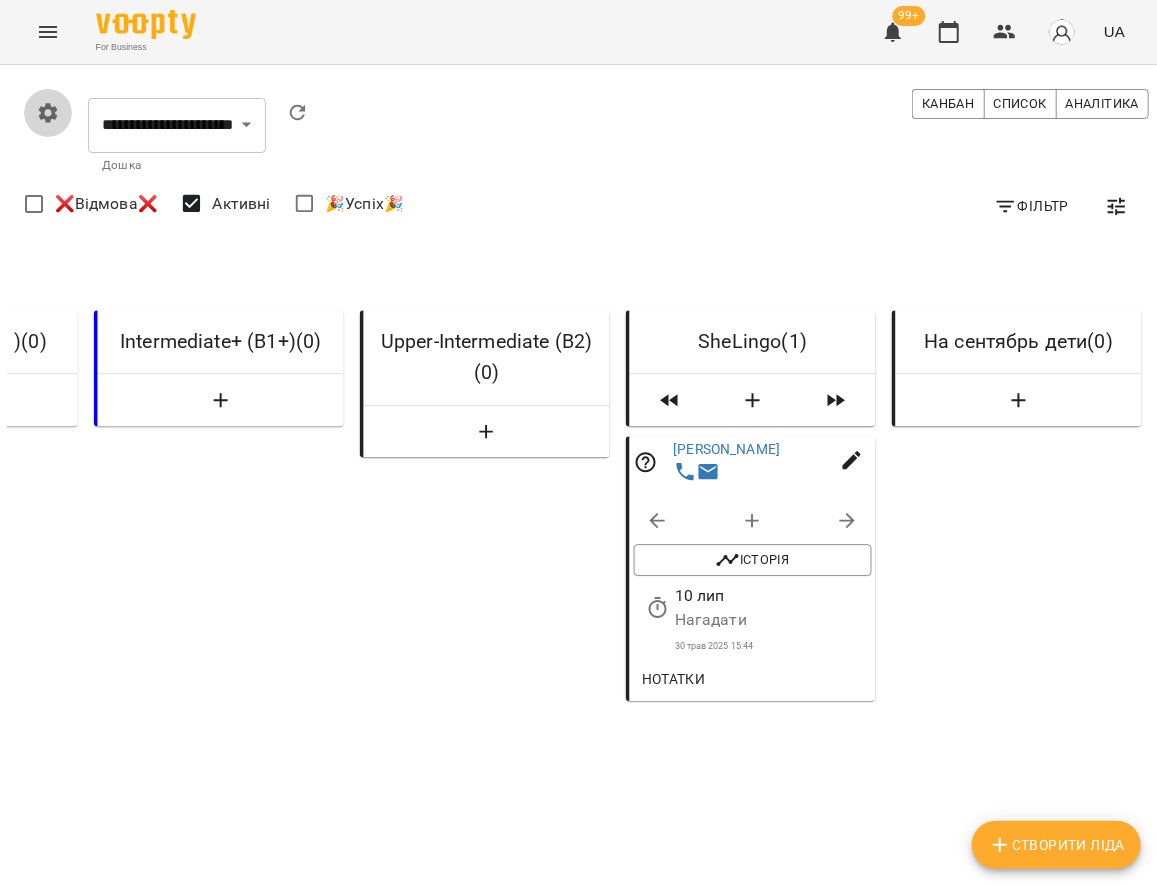 click 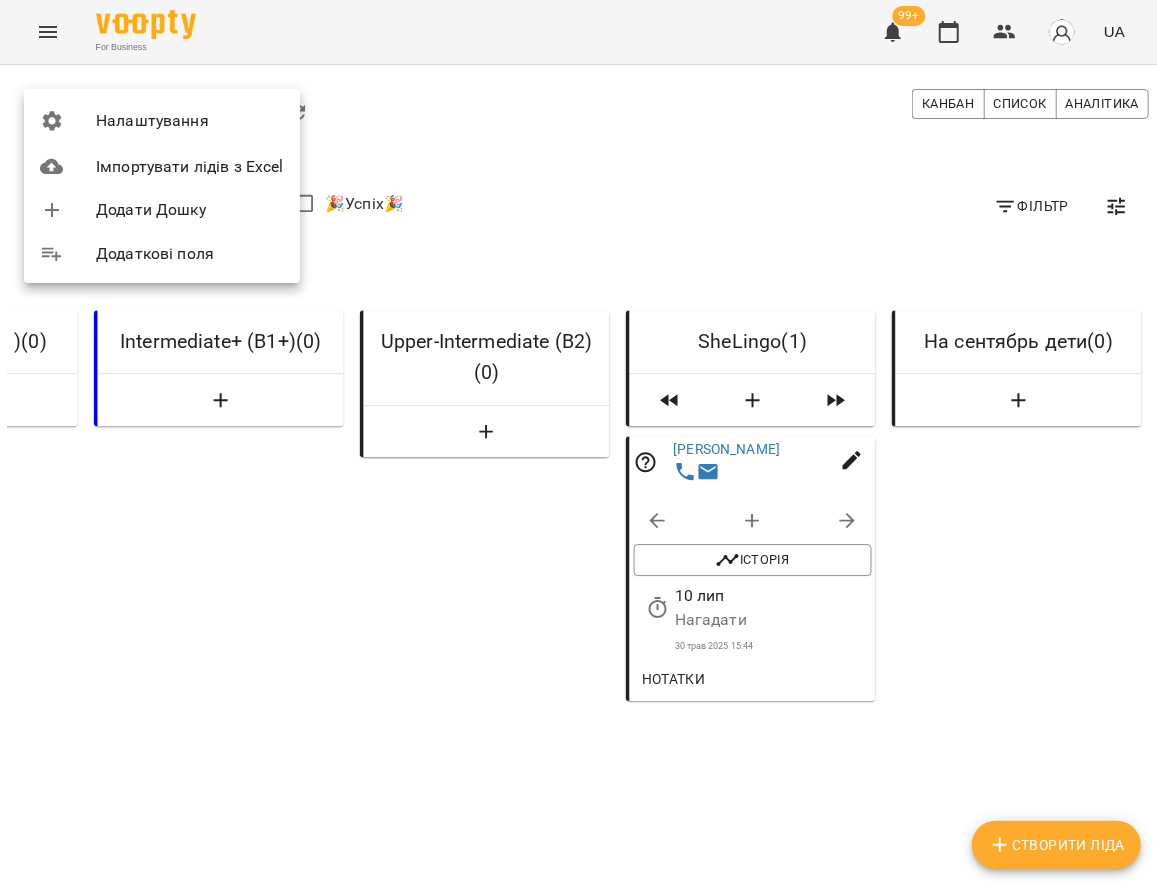 click at bounding box center (68, 121) 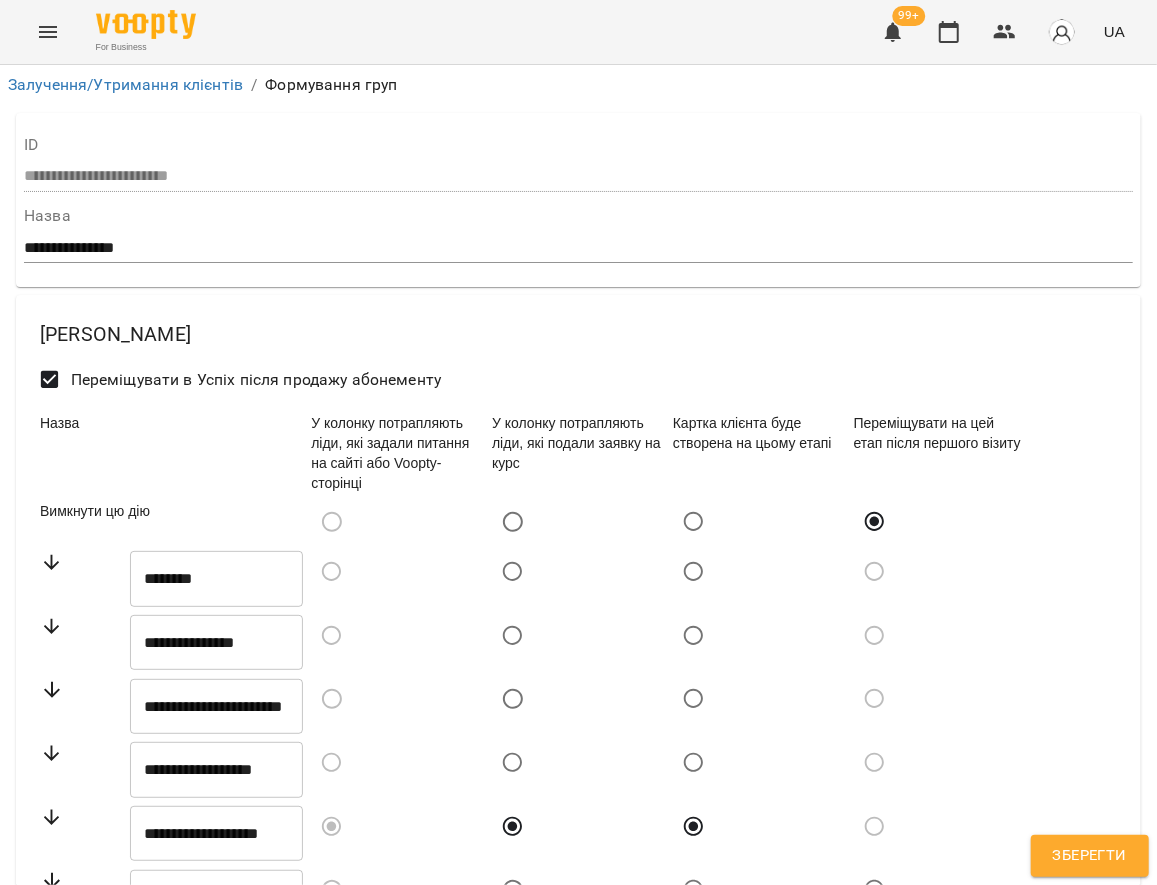 scroll, scrollTop: 699, scrollLeft: 0, axis: vertical 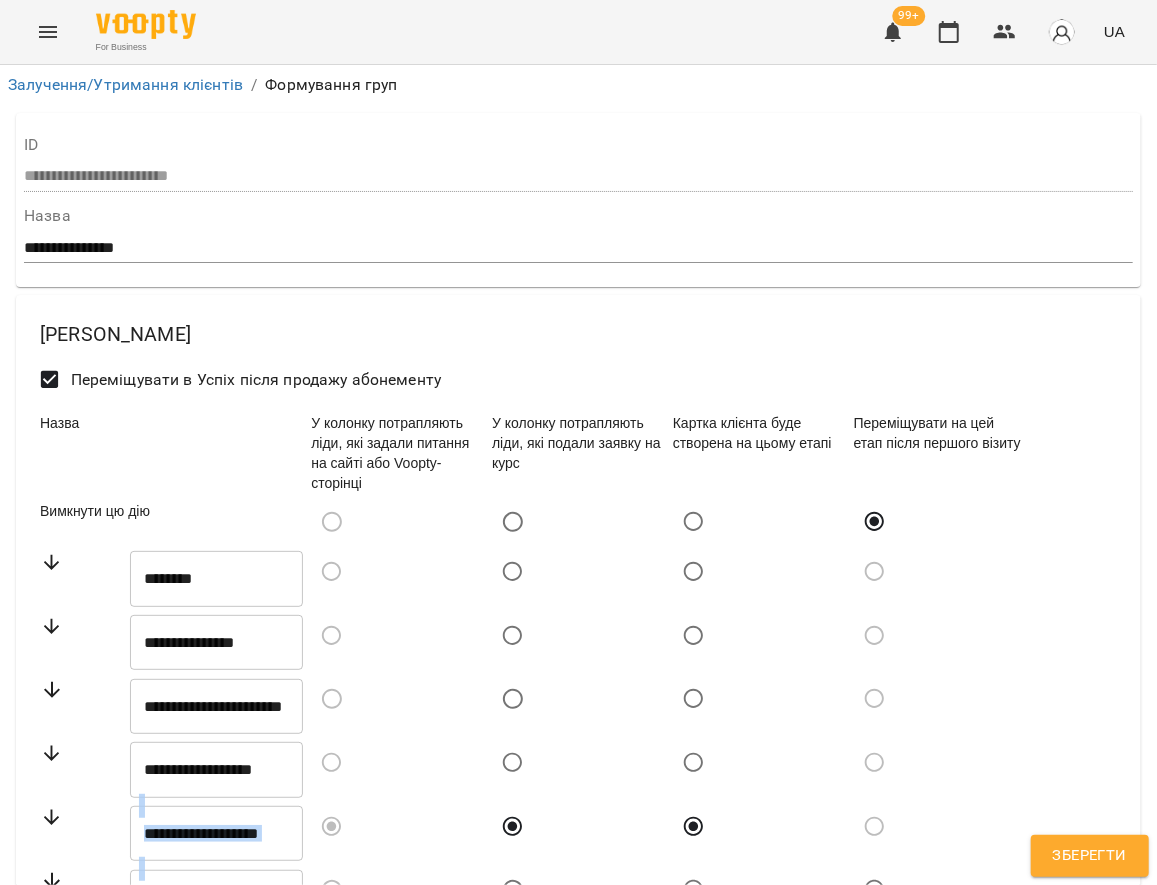 drag, startPoint x: 112, startPoint y: 524, endPoint x: 112, endPoint y: 359, distance: 165 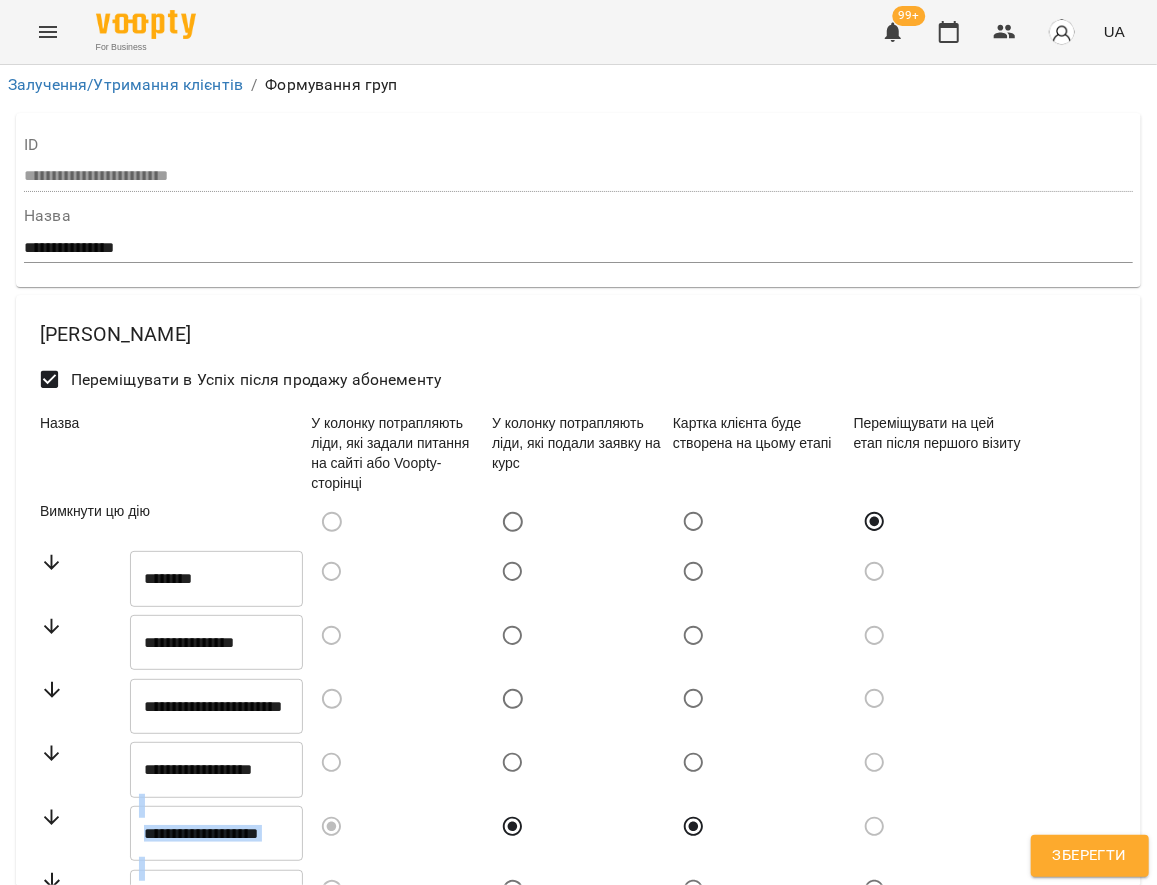 click on "**********" at bounding box center (578, 707) 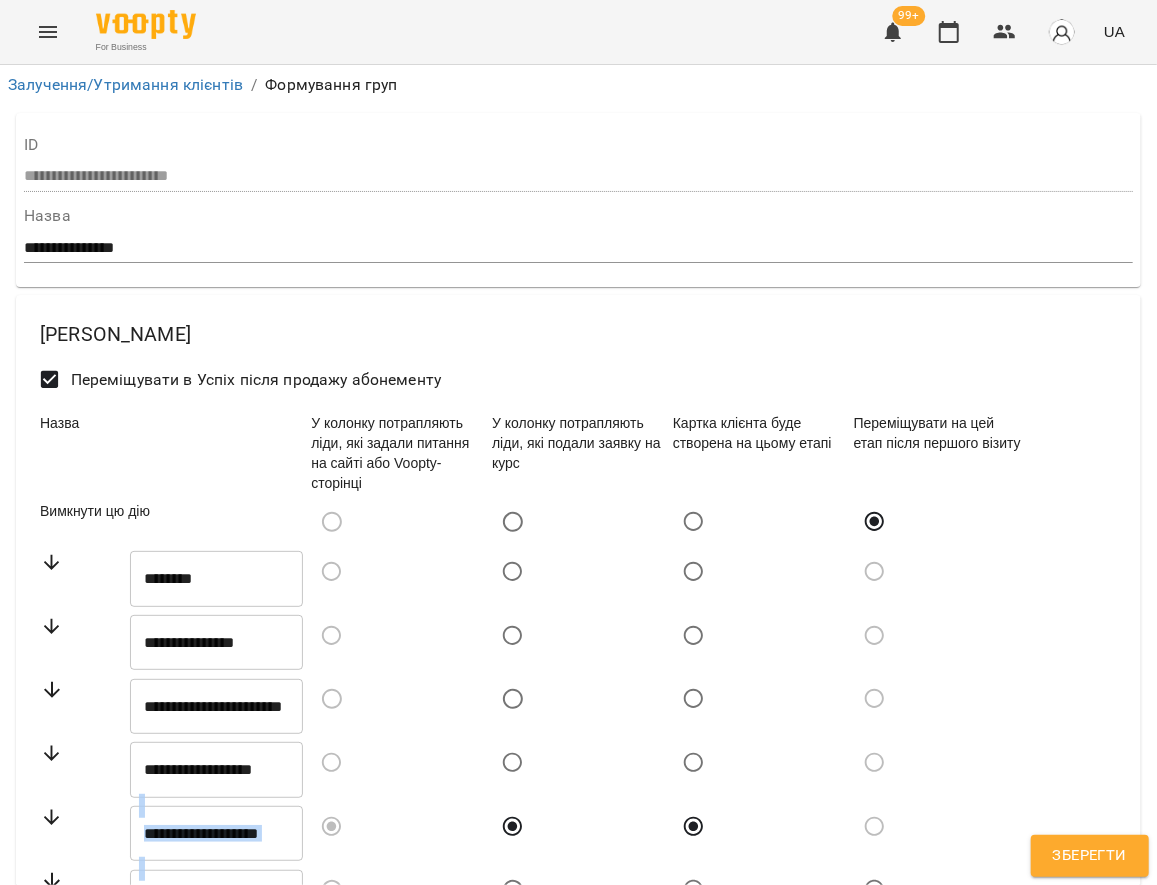 scroll, scrollTop: 0, scrollLeft: 0, axis: both 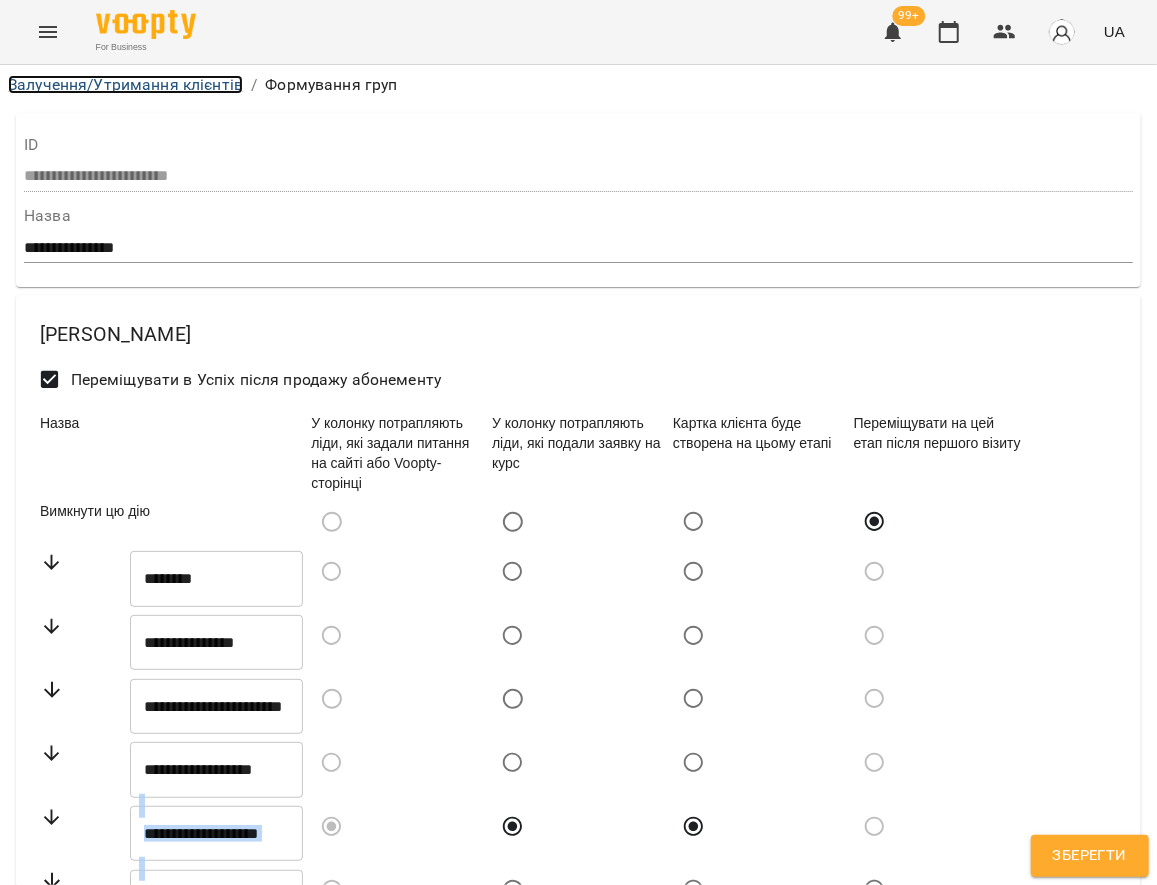 click on "Залучення/Утримання клієнтів" at bounding box center [125, 84] 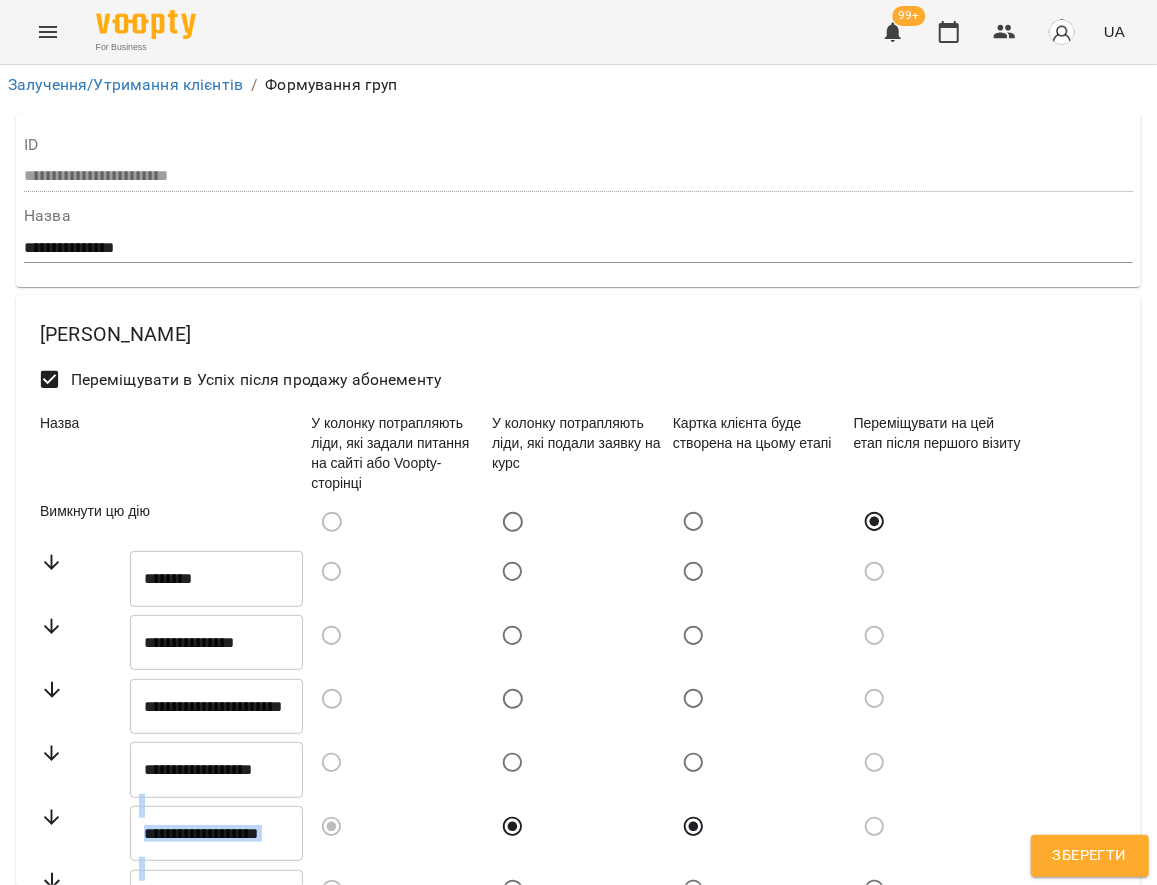 select on "**********" 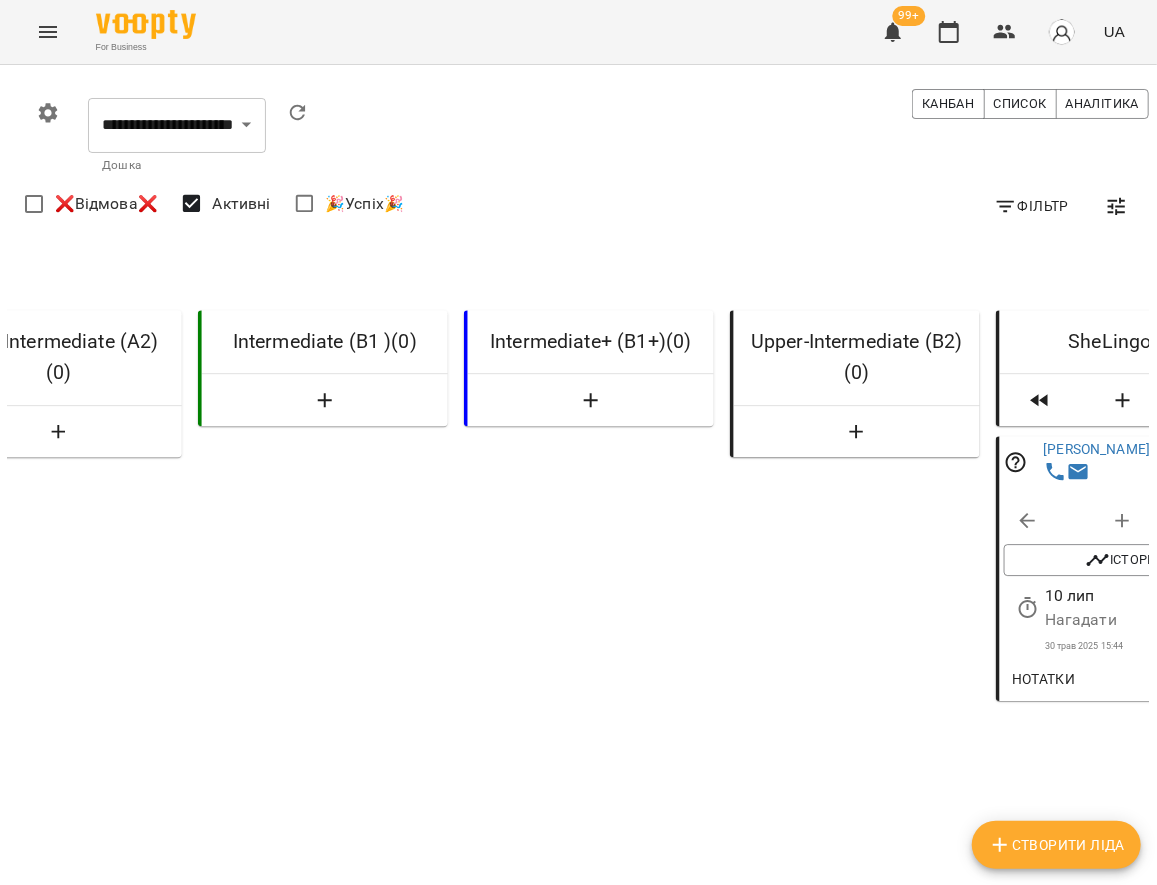 scroll, scrollTop: 0, scrollLeft: 986, axis: horizontal 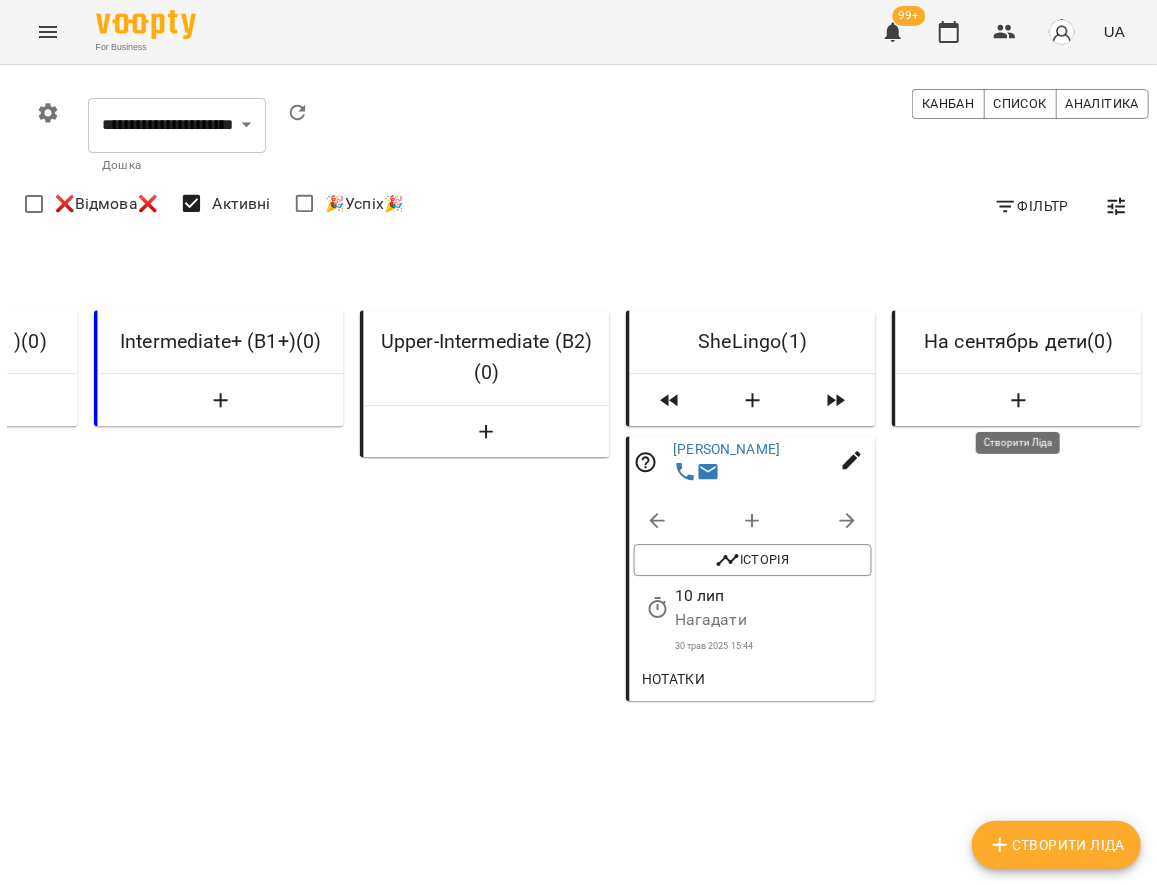 click at bounding box center (1019, 400) 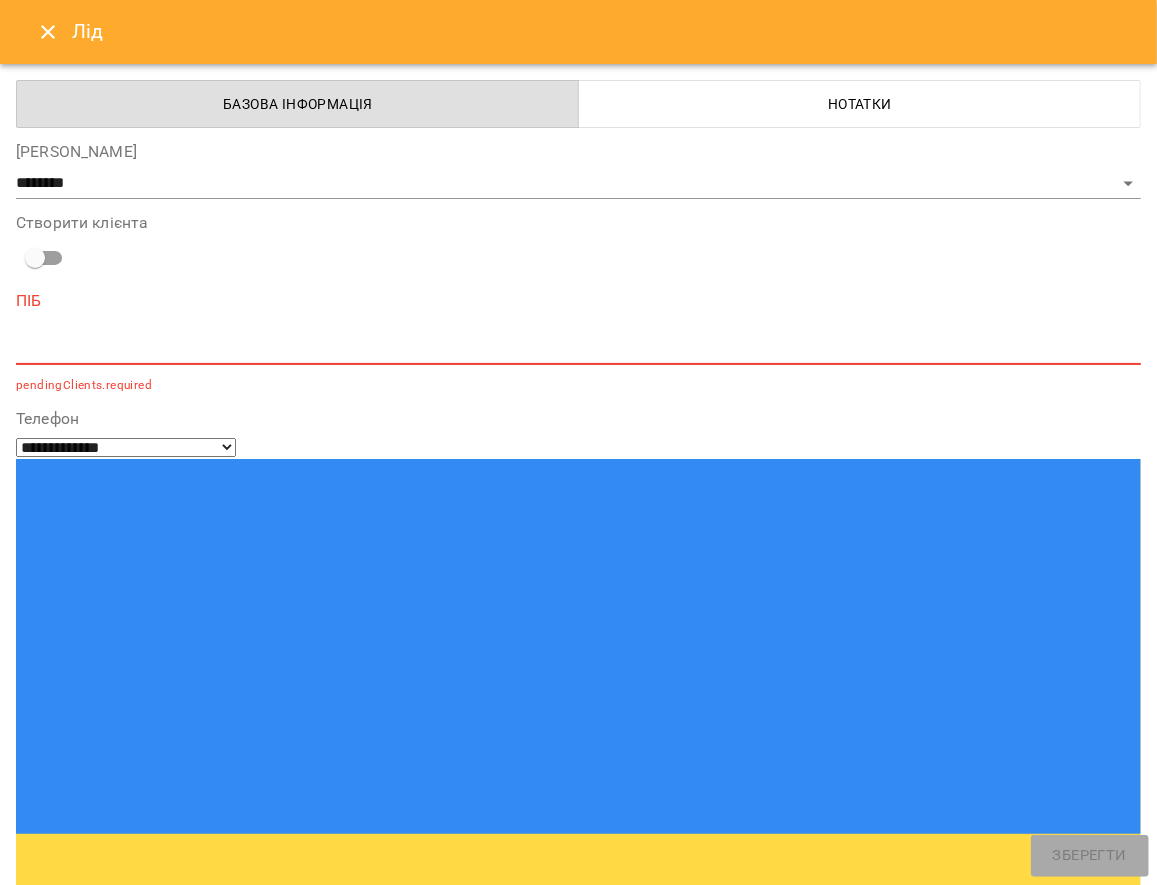 click at bounding box center (578, 348) 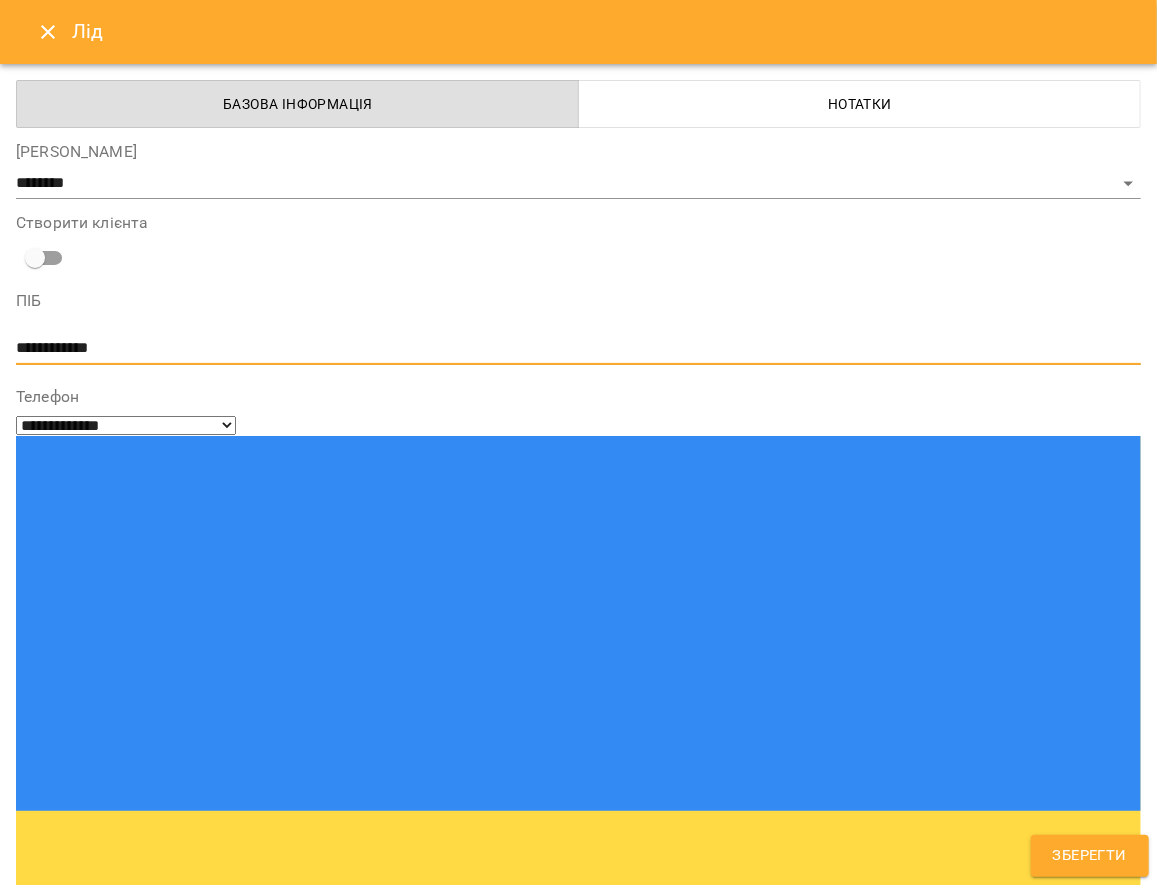 type on "**********" 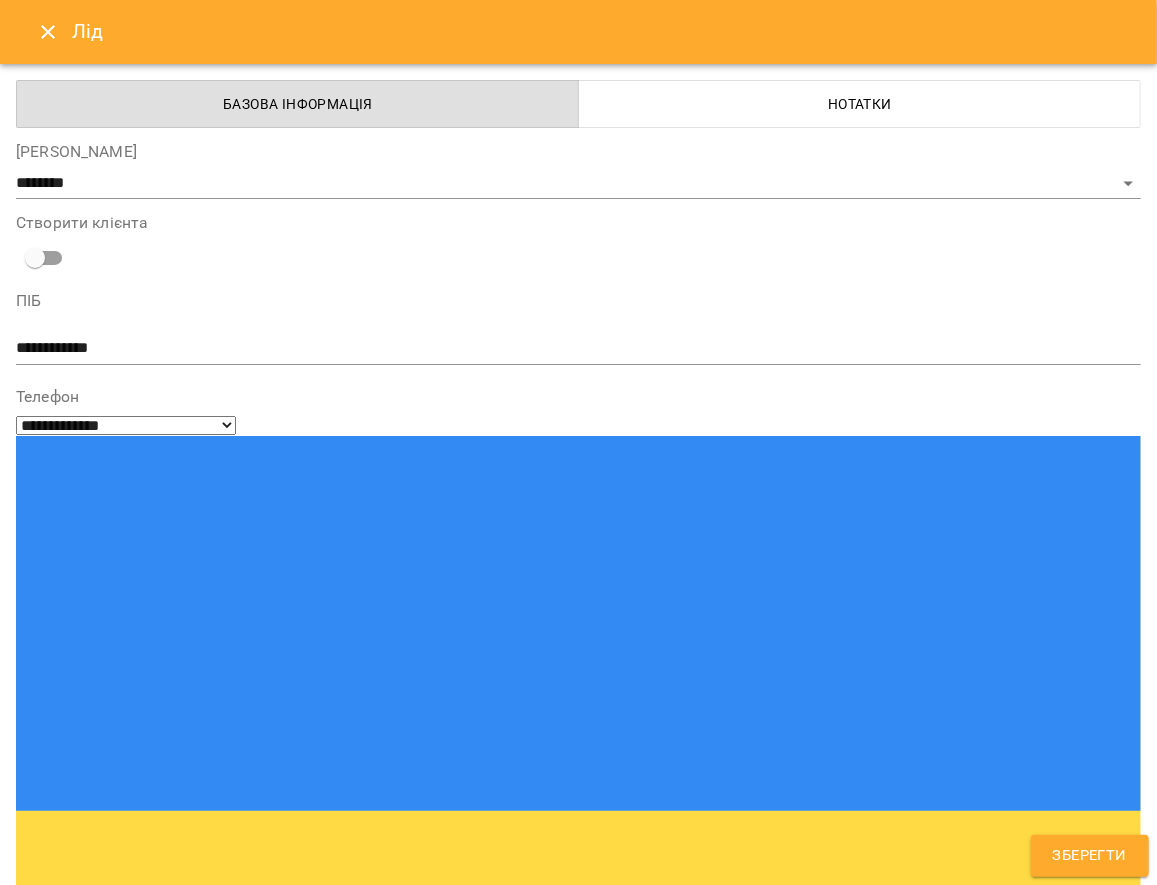 click at bounding box center (99, 1201) 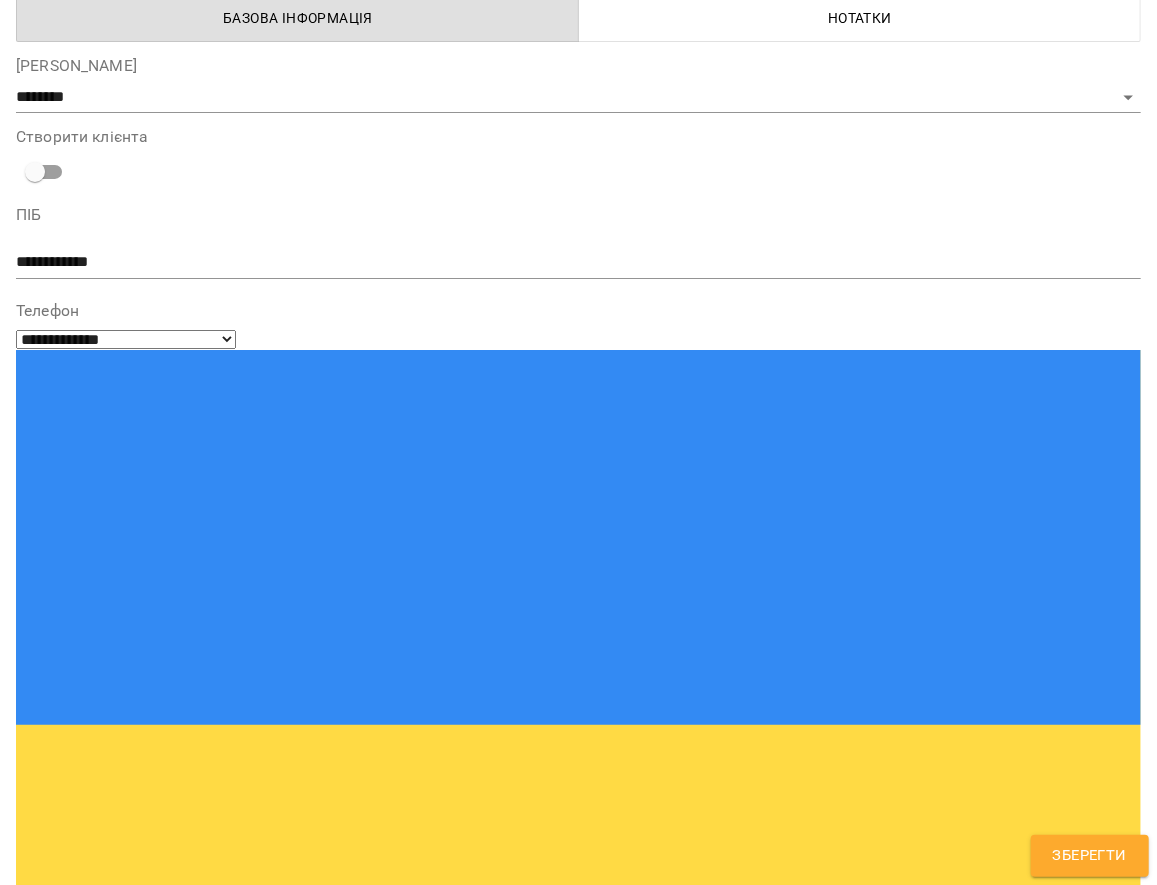 scroll, scrollTop: 92, scrollLeft: 0, axis: vertical 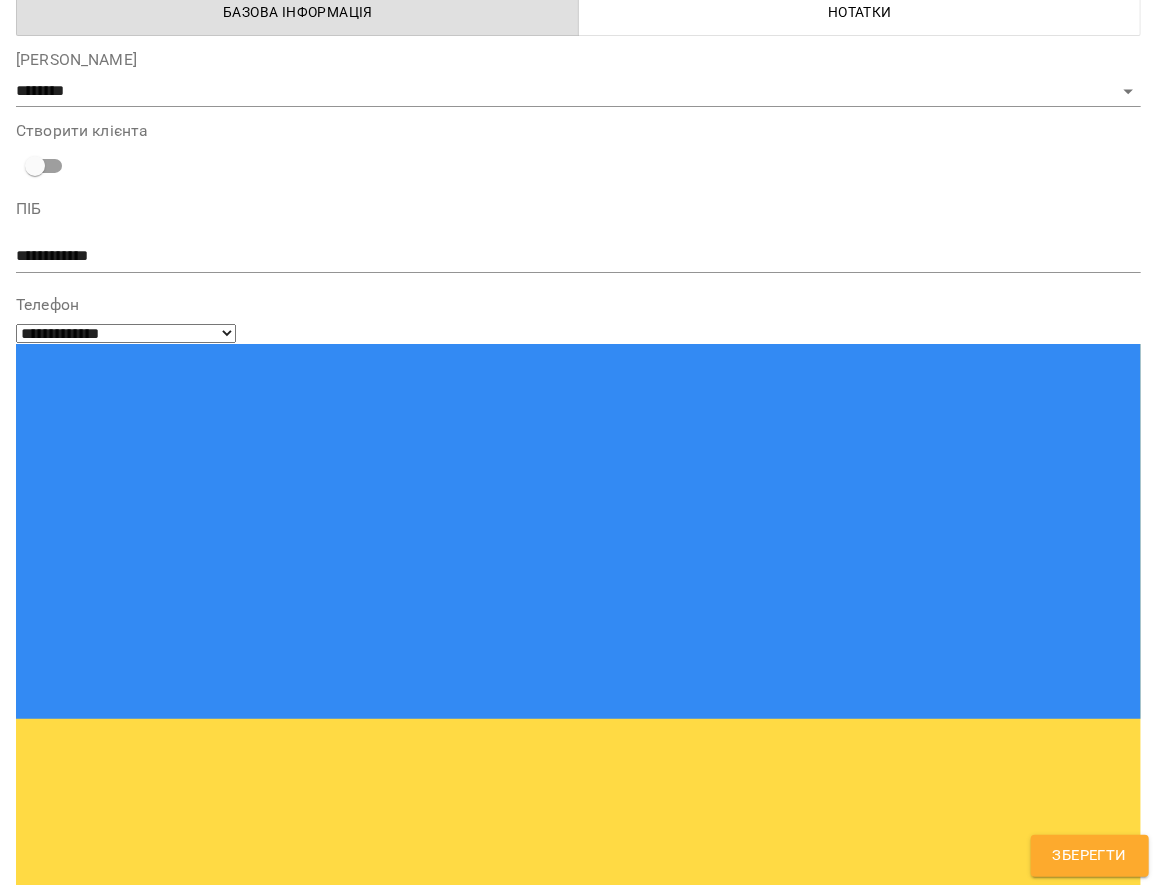 click on "телефон" at bounding box center (578, 1440) 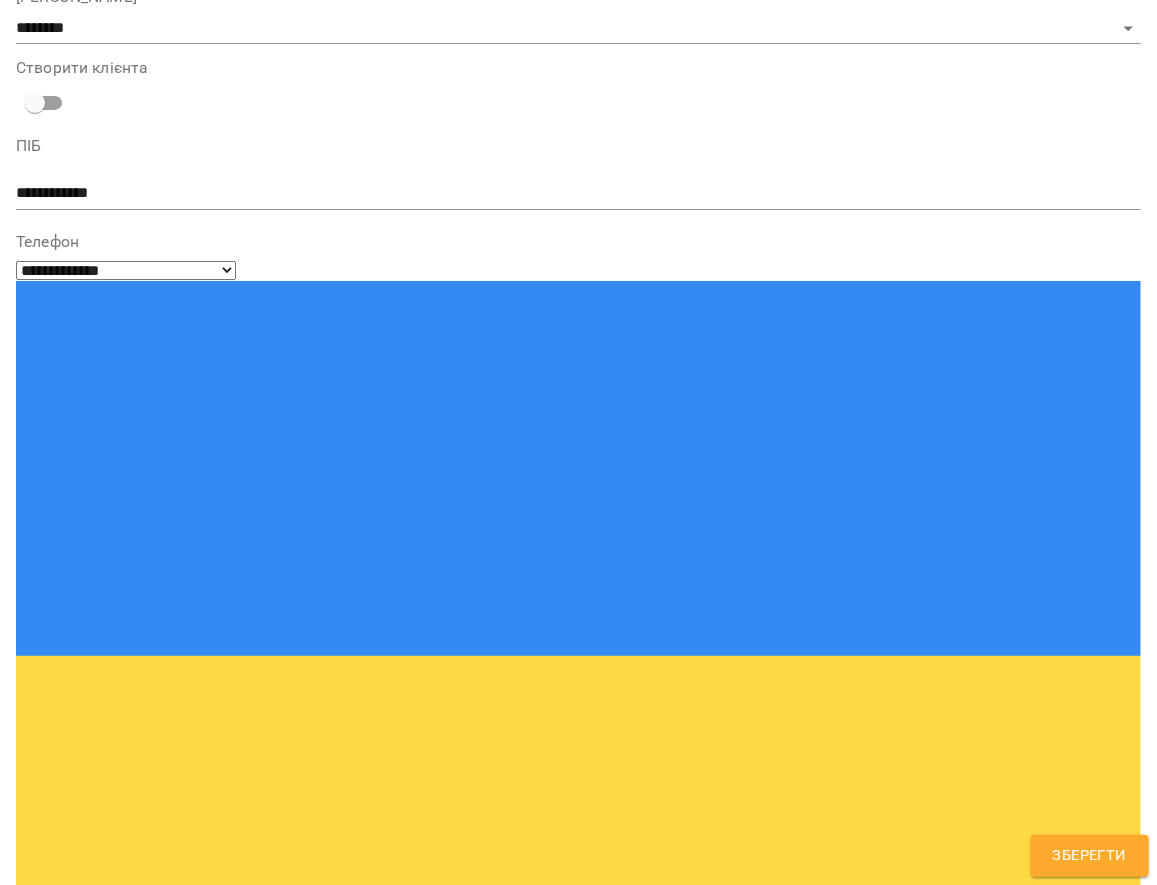 click on "Email" at bounding box center (578, 1085) 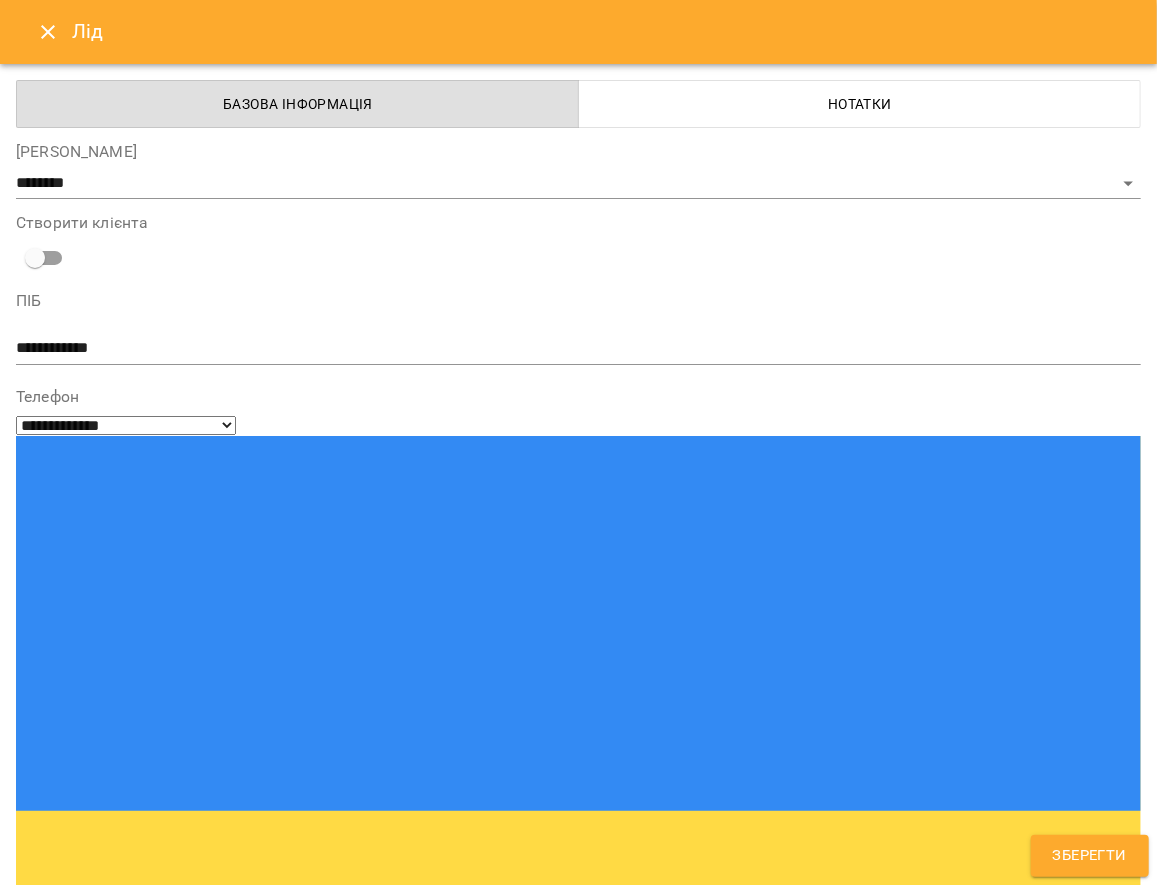 type on "**********" 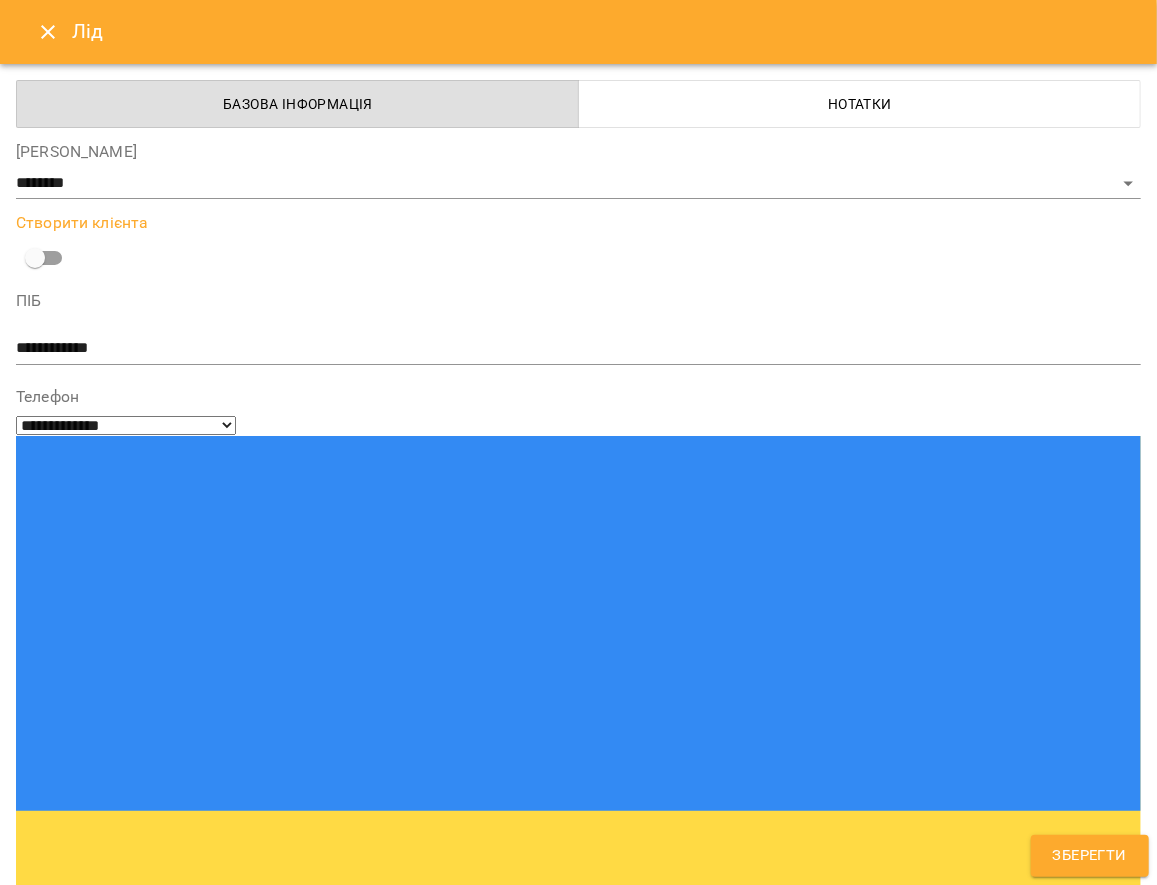 scroll, scrollTop: 155, scrollLeft: 0, axis: vertical 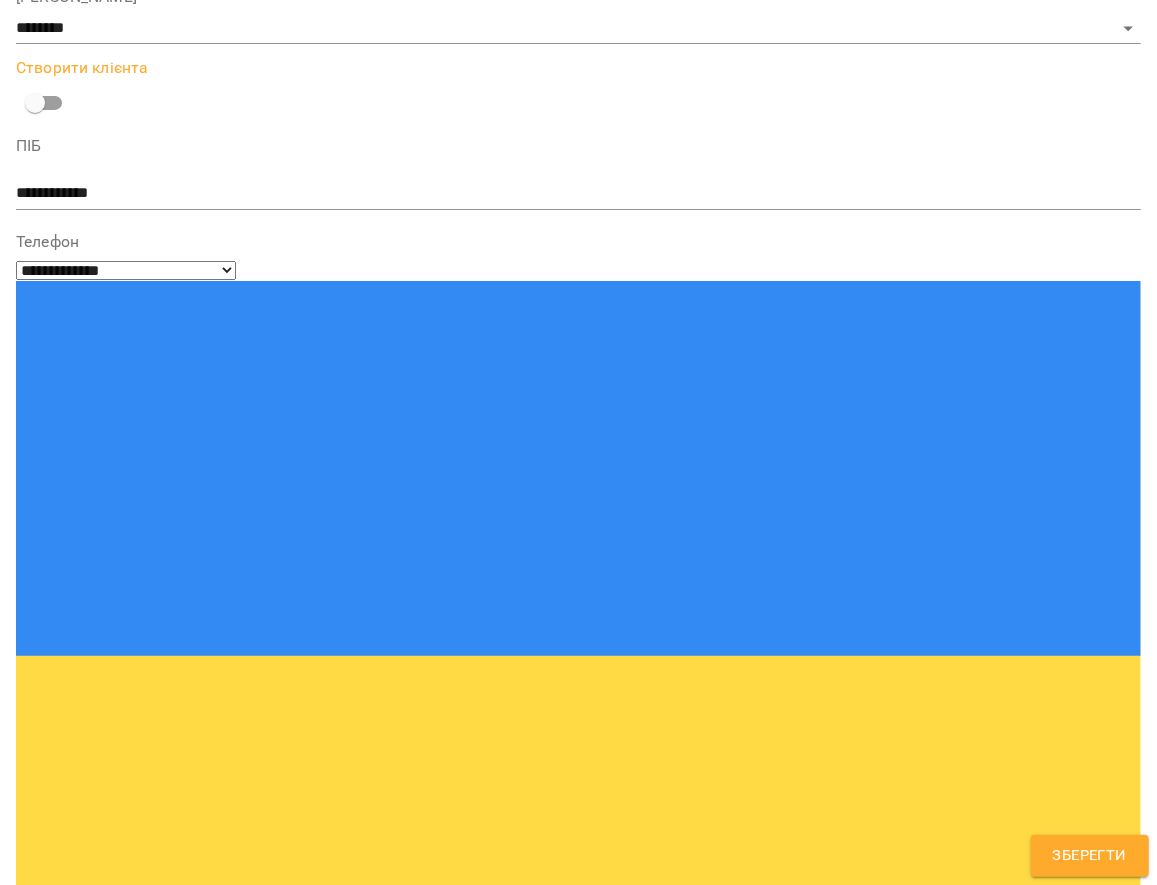 click on "Зберегти" at bounding box center (1090, 856) 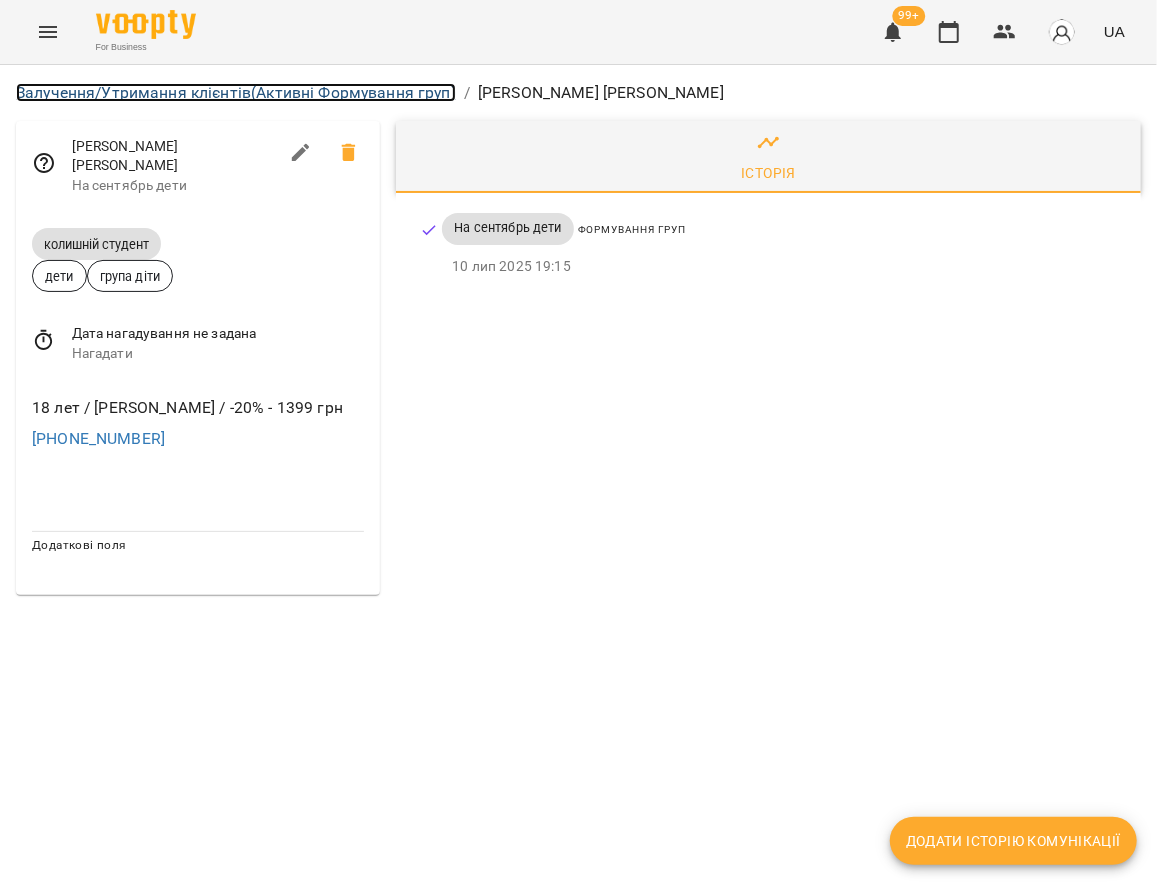 click on "Залучення/Утримання клієнтів (Активні Формування груп)" at bounding box center [236, 92] 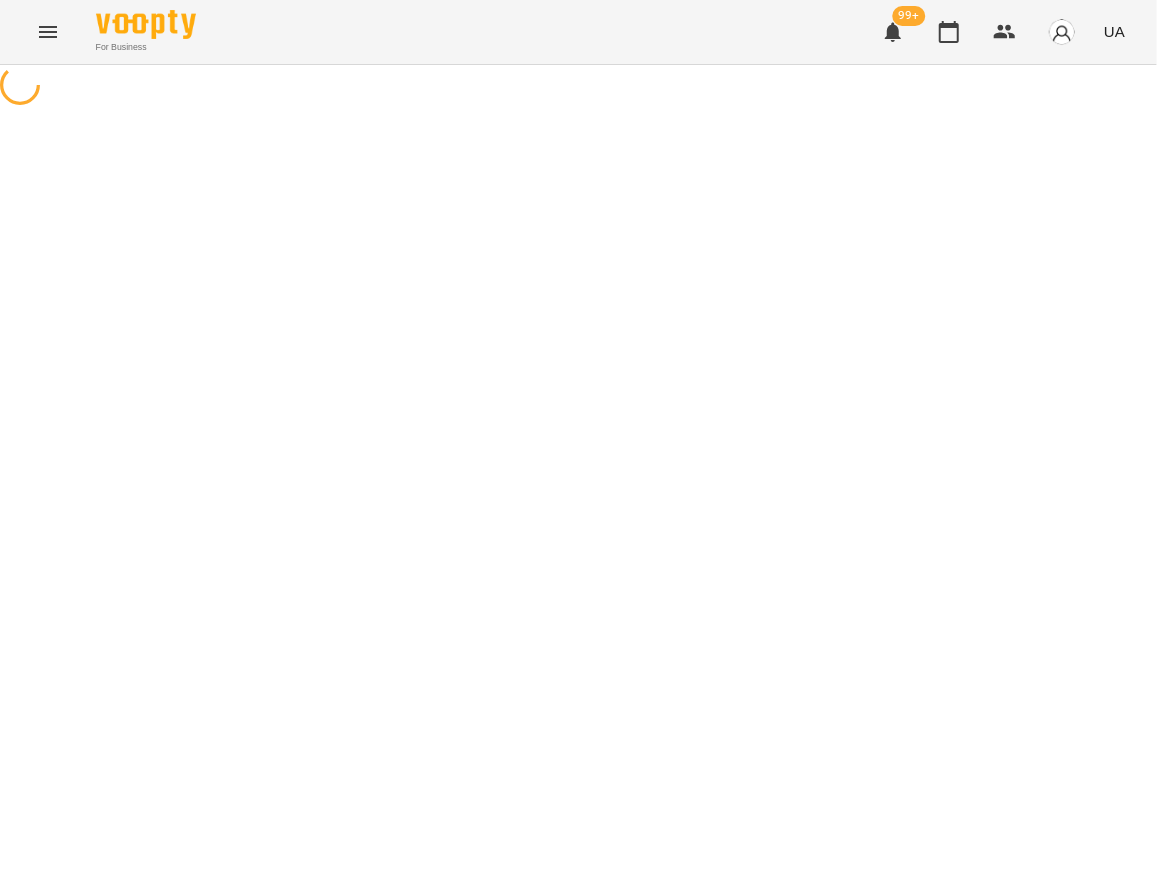 select on "**********" 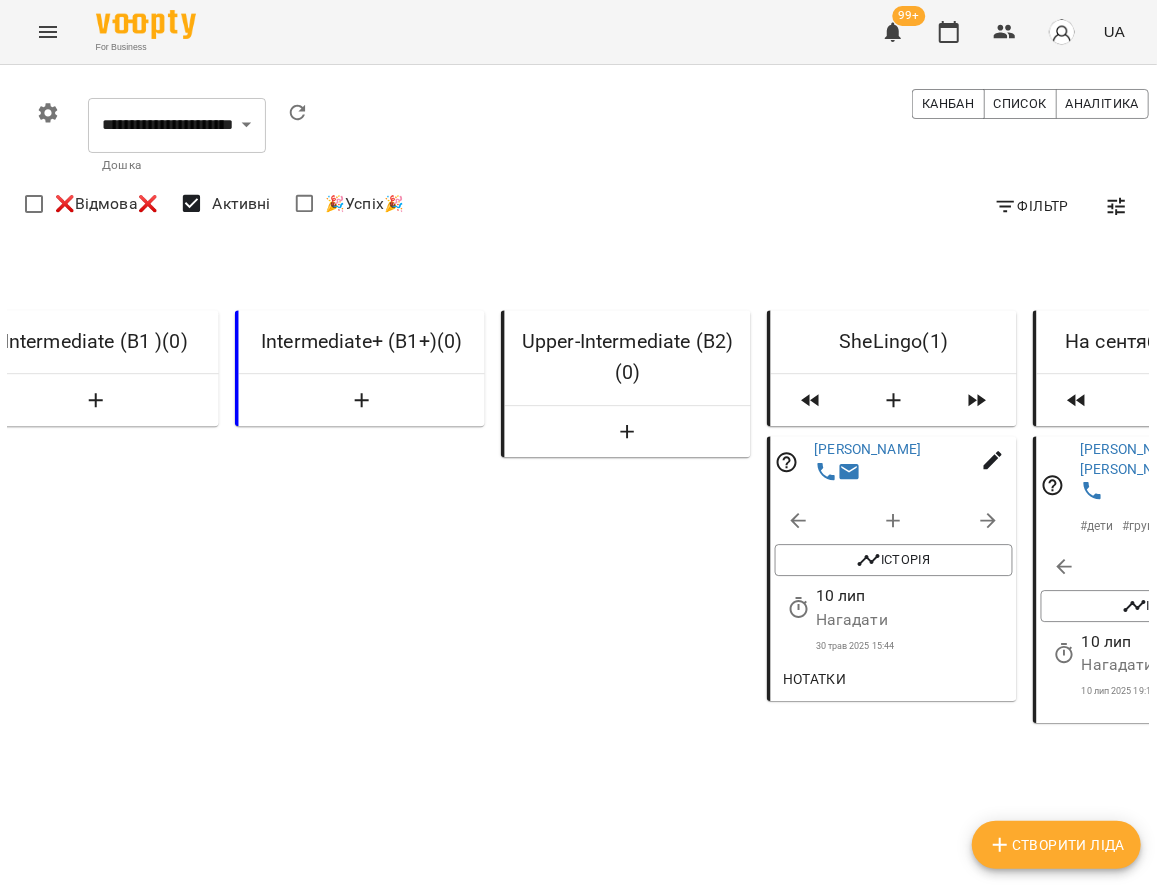 scroll, scrollTop: 0, scrollLeft: 986, axis: horizontal 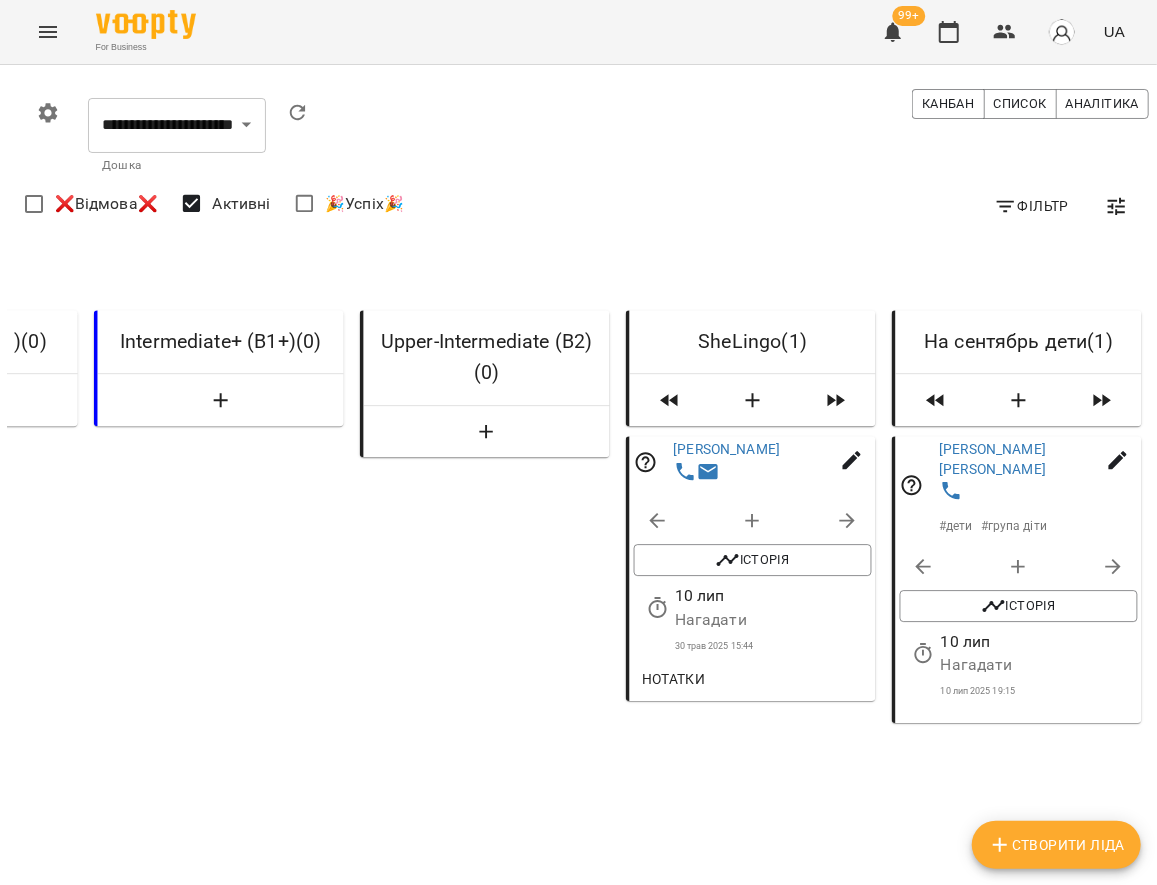 click on "**********" at bounding box center (586, 136) 